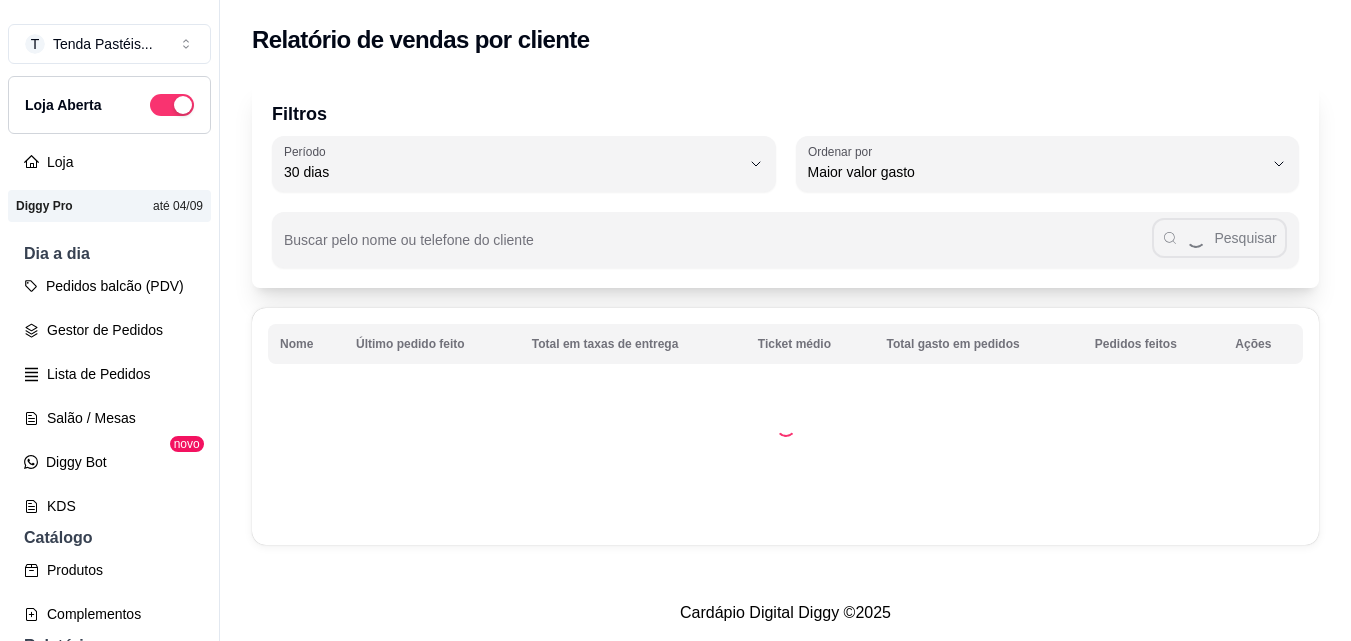 select on "30" 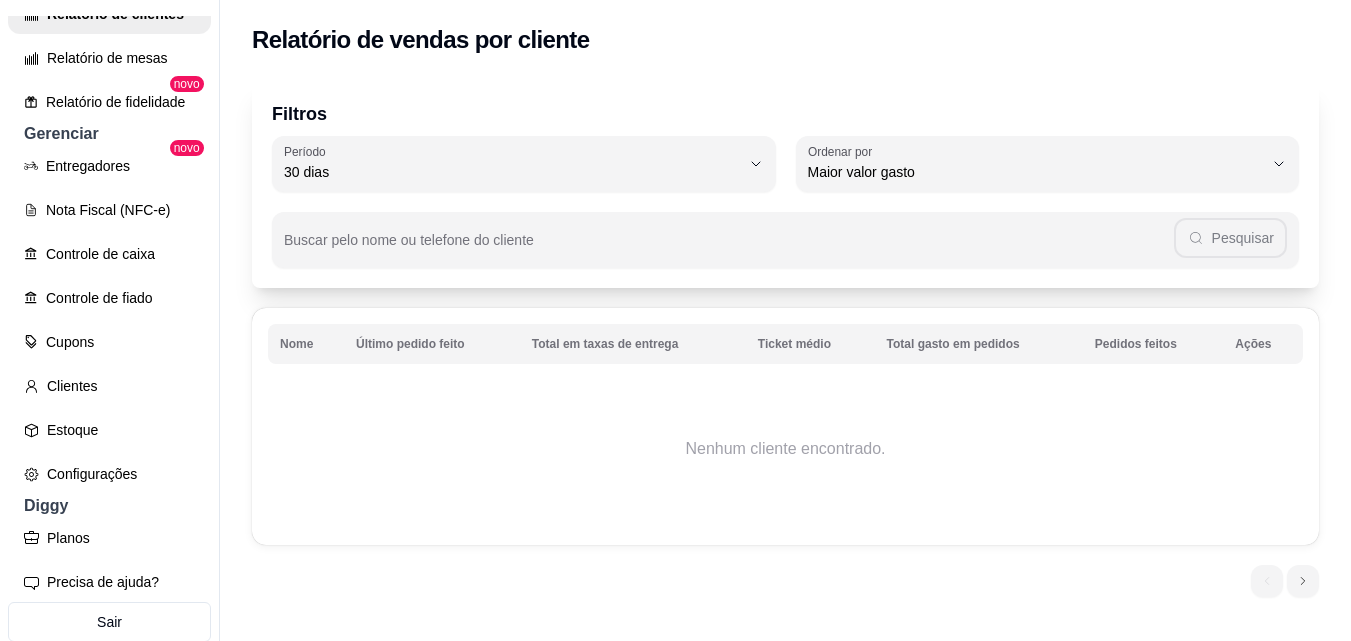 scroll, scrollTop: 773, scrollLeft: 0, axis: vertical 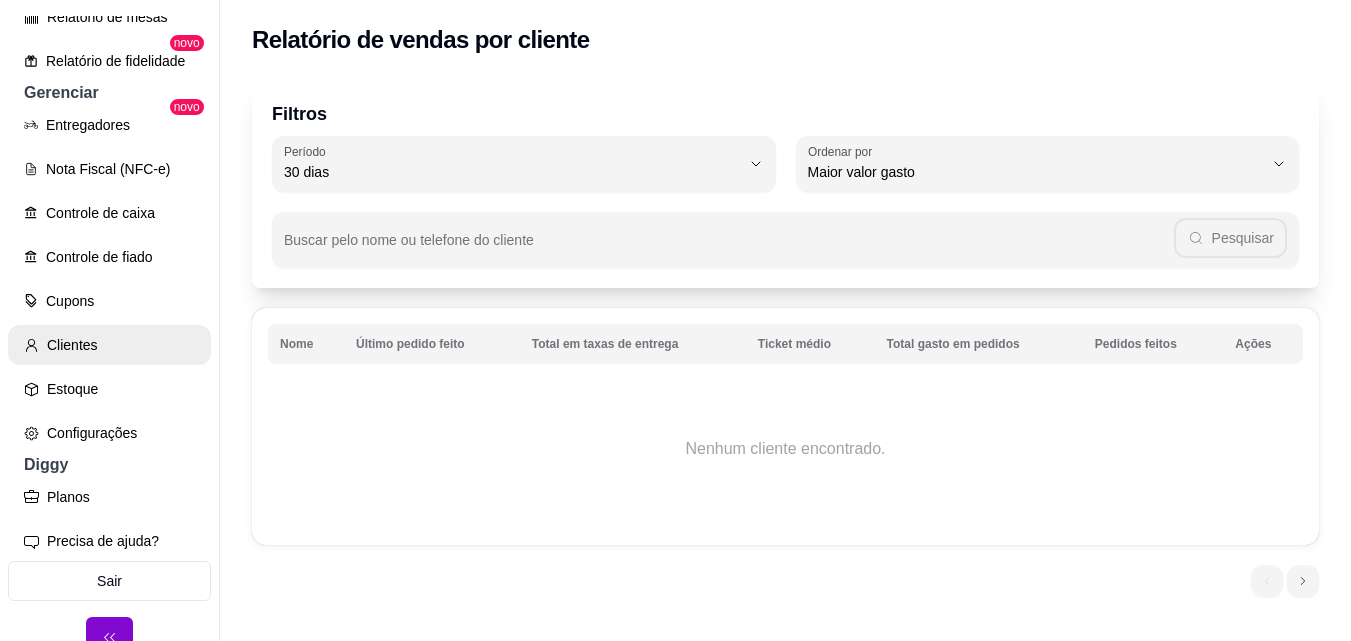click on "Clientes" at bounding box center (109, 345) 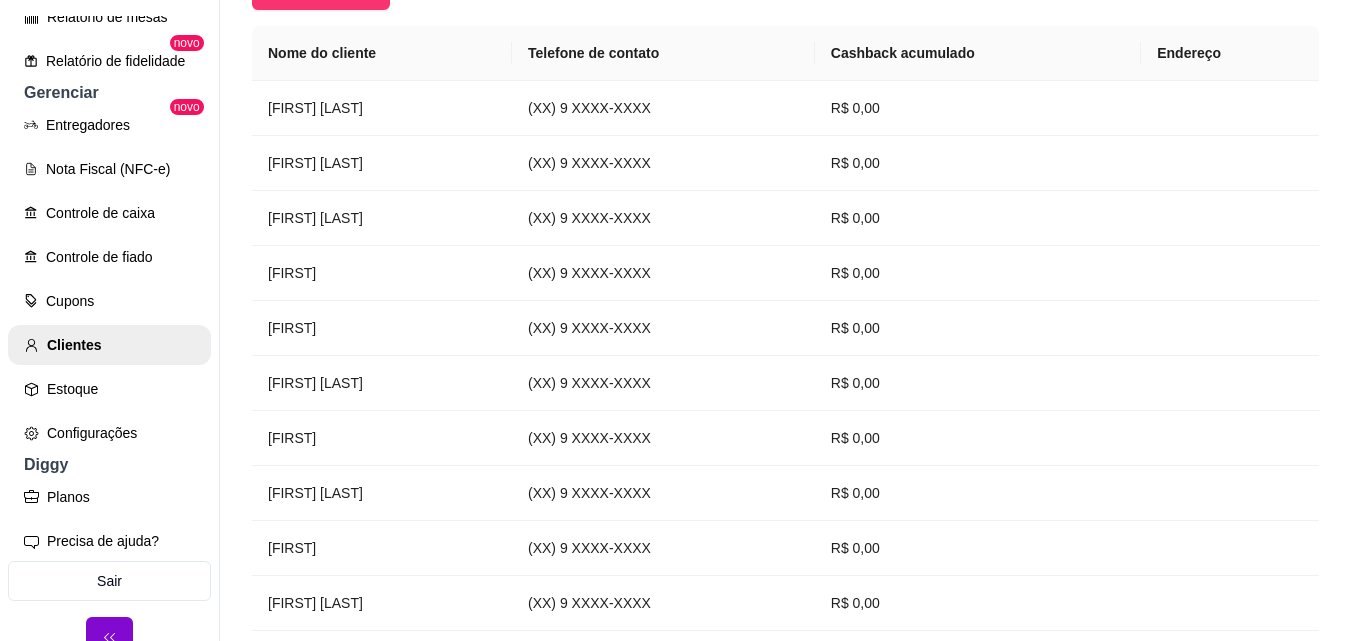 scroll, scrollTop: 326, scrollLeft: 0, axis: vertical 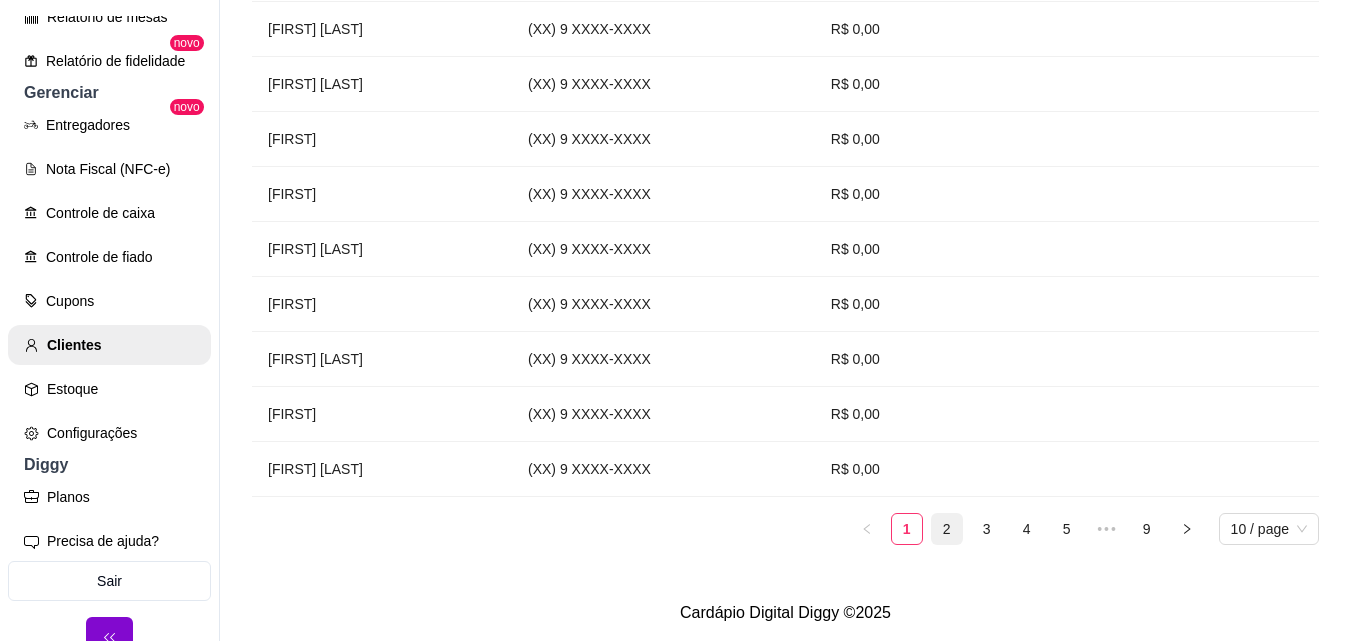 click on "2" at bounding box center [947, 529] 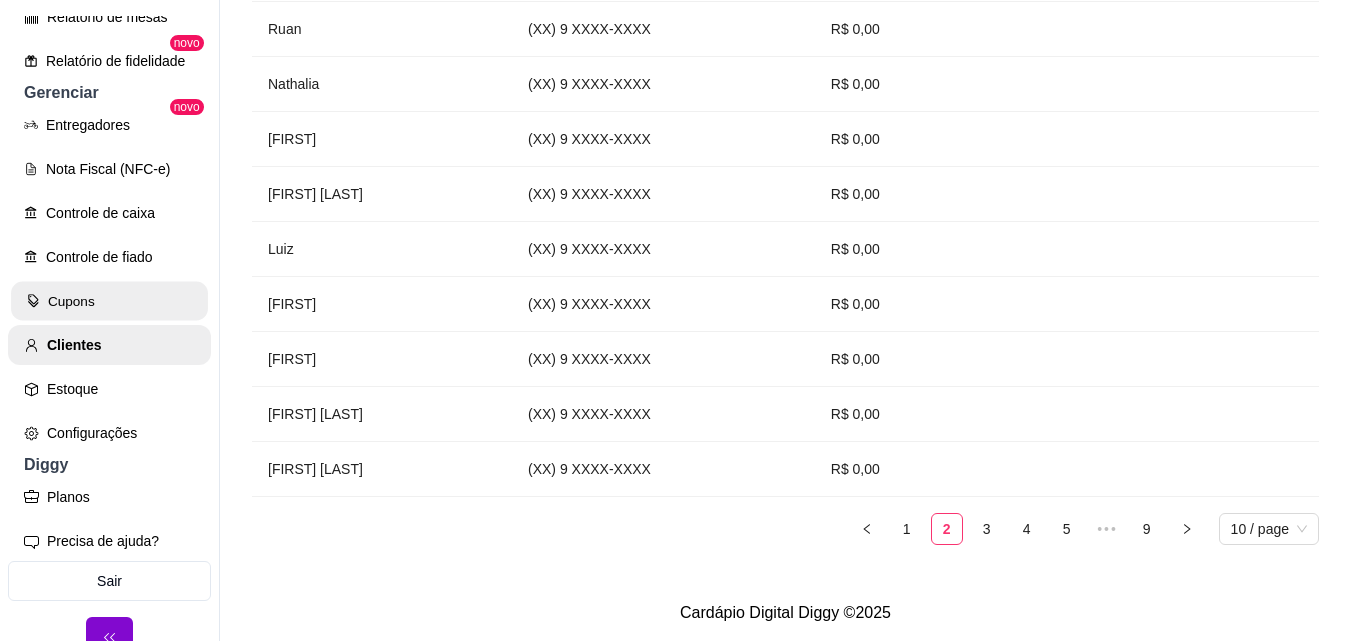 click on "Cupons" at bounding box center [109, 301] 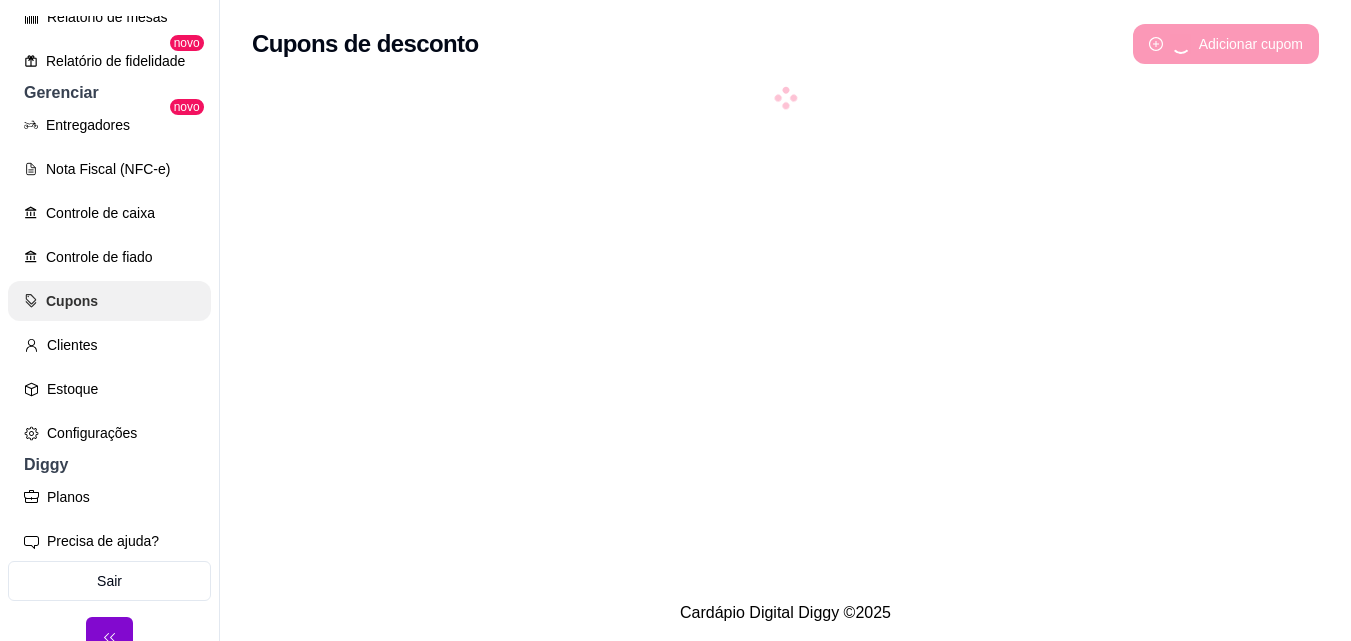 scroll, scrollTop: 0, scrollLeft: 0, axis: both 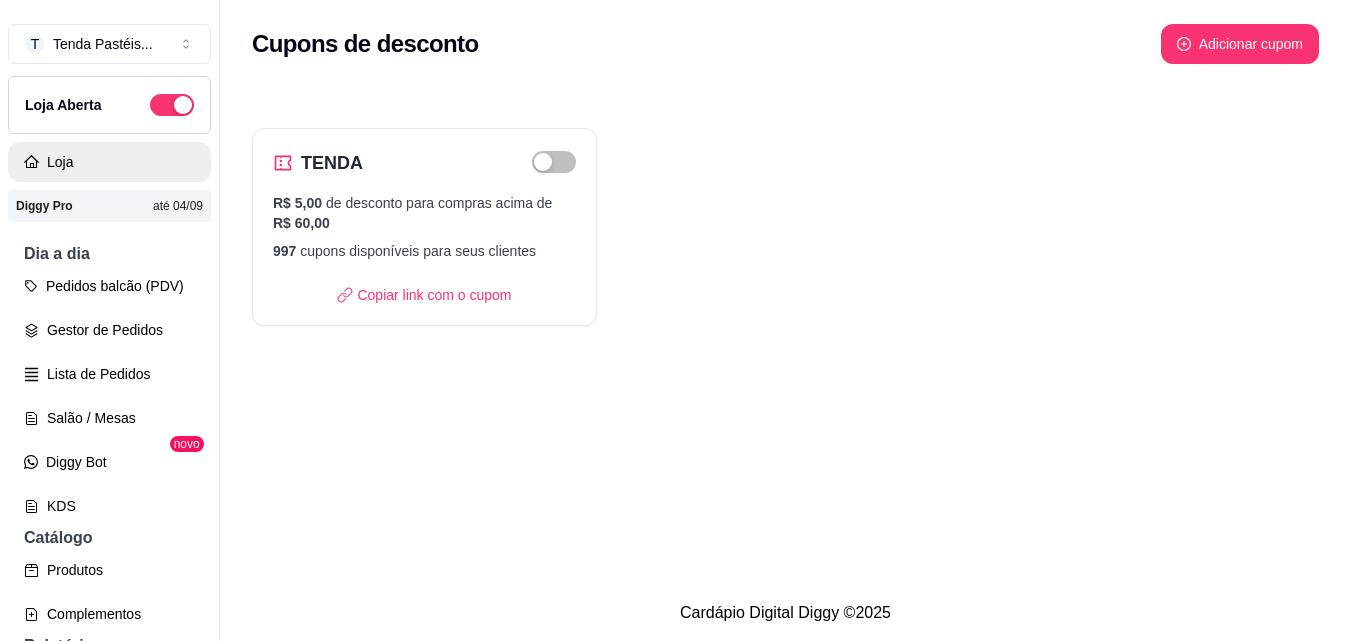 click on "Loja" at bounding box center (109, 162) 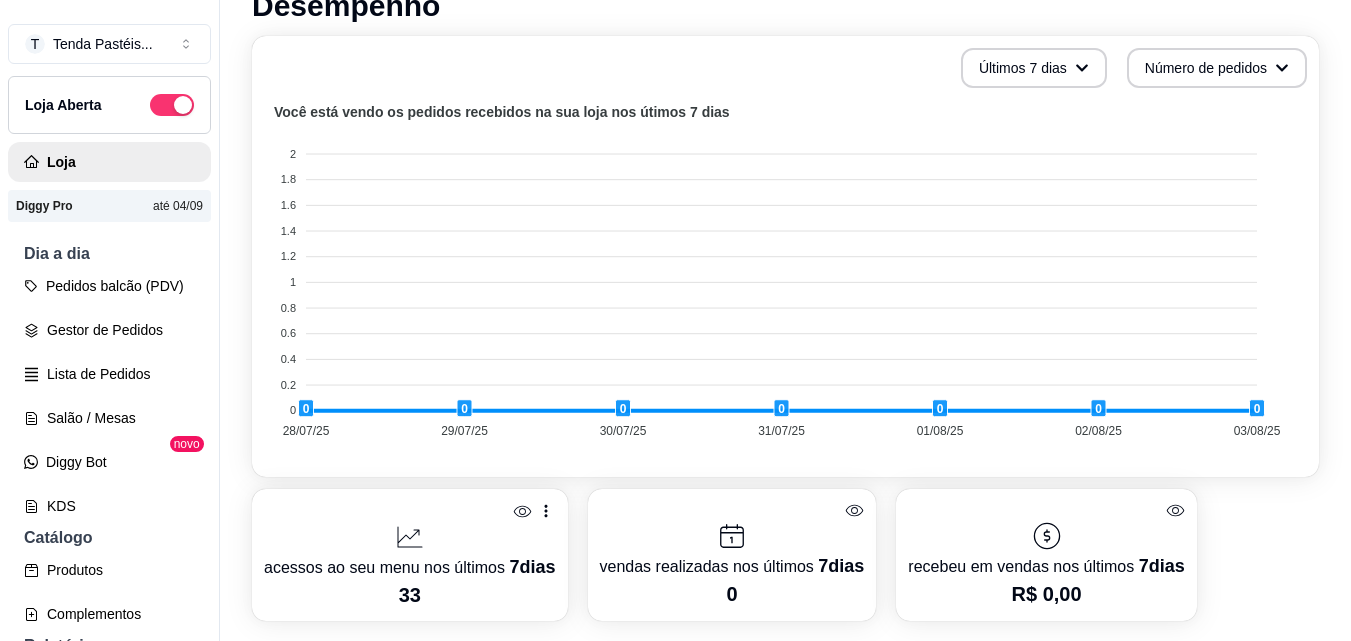 scroll, scrollTop: 487, scrollLeft: 0, axis: vertical 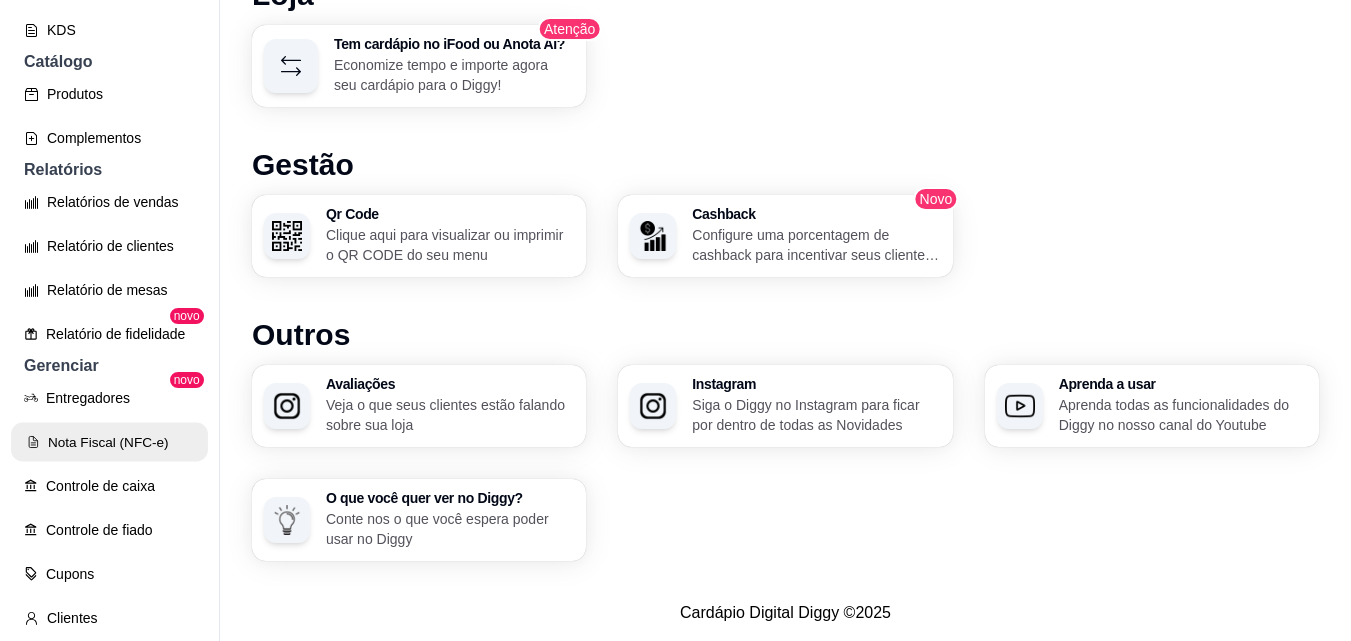 click on "Nota Fiscal (NFC-e)" at bounding box center [109, 442] 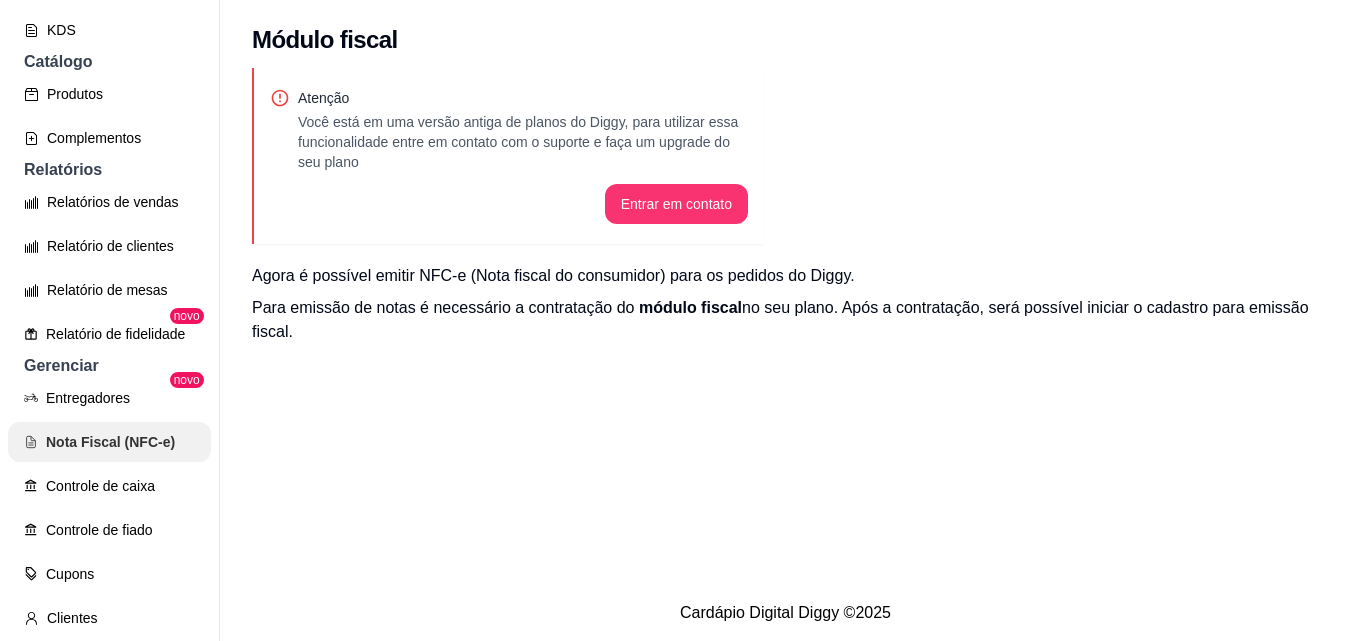 scroll, scrollTop: 0, scrollLeft: 0, axis: both 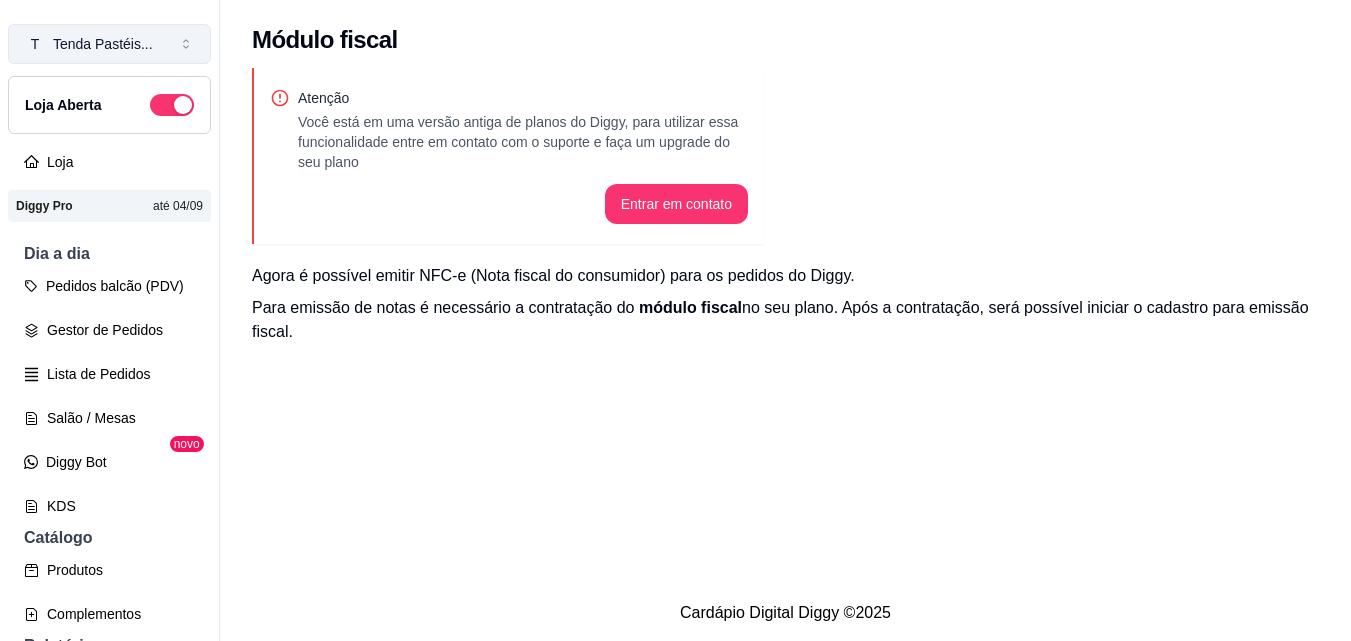 click 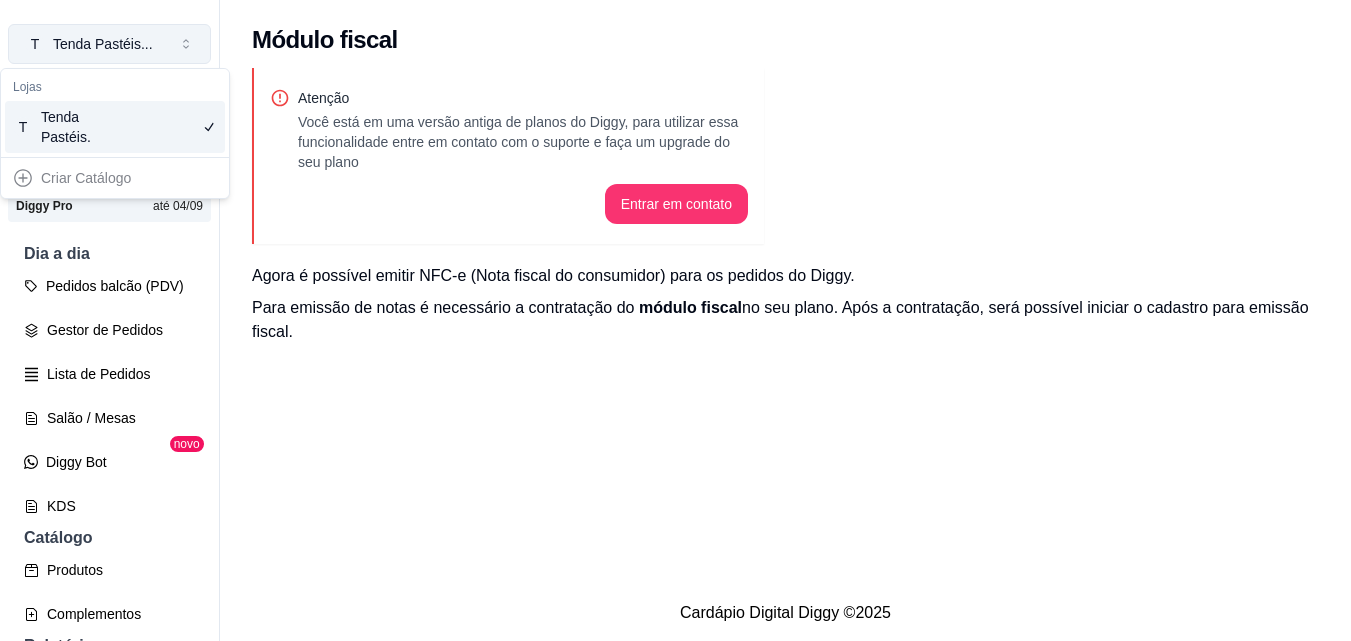 click 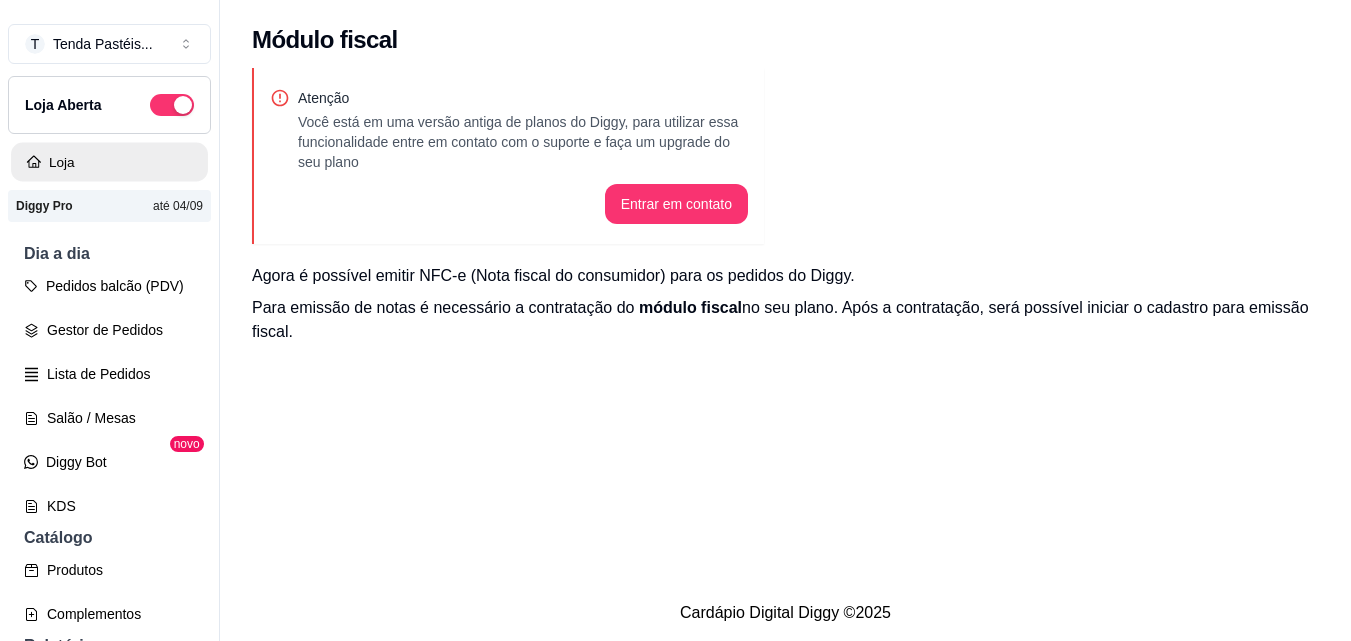 click on "Loja" at bounding box center [109, 162] 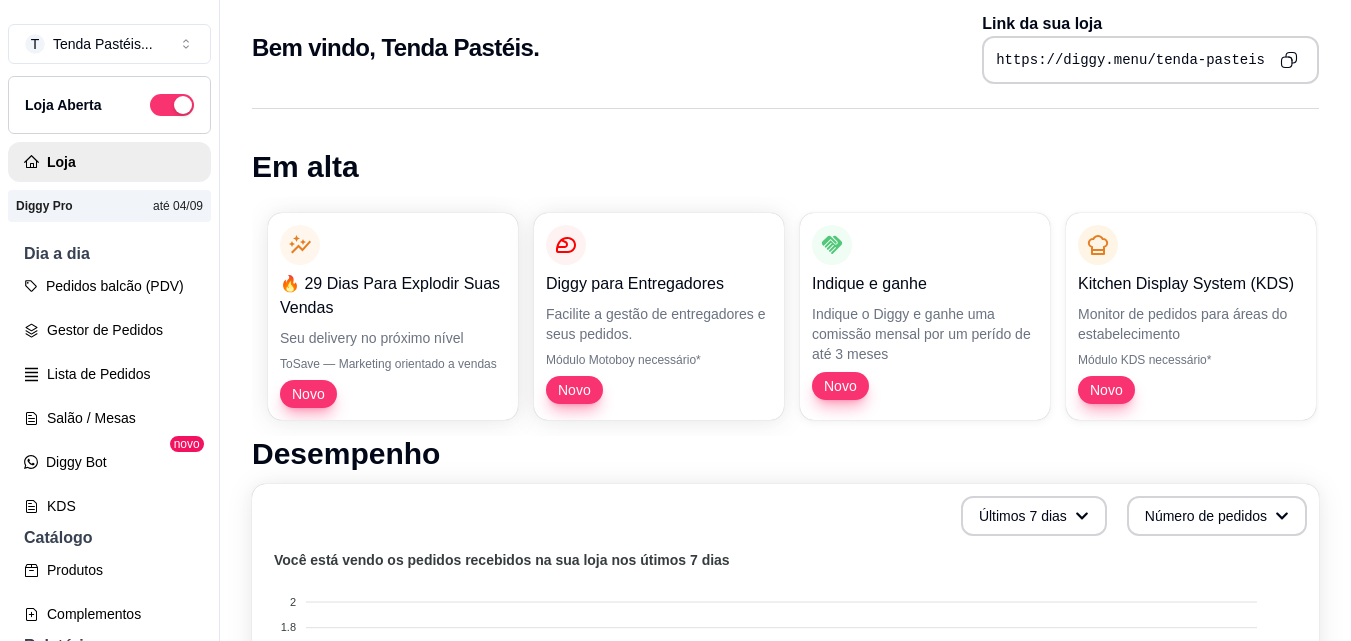 scroll, scrollTop: 0, scrollLeft: 0, axis: both 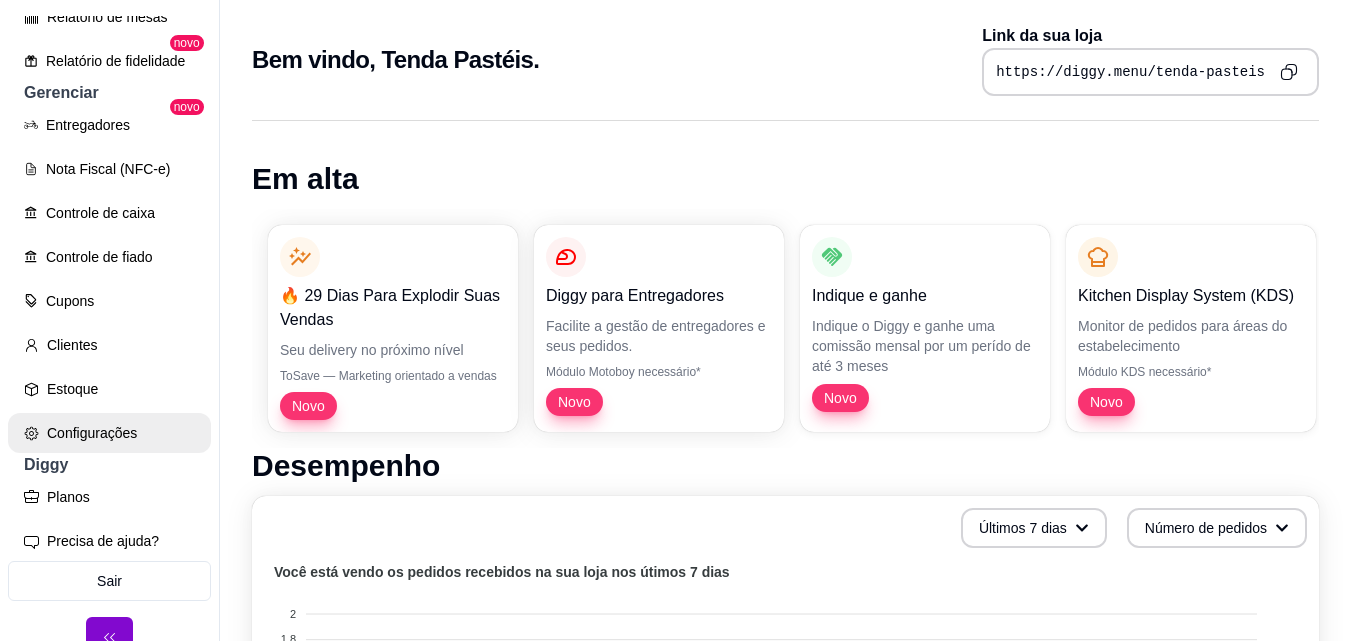 click on "Configurações" at bounding box center [109, 433] 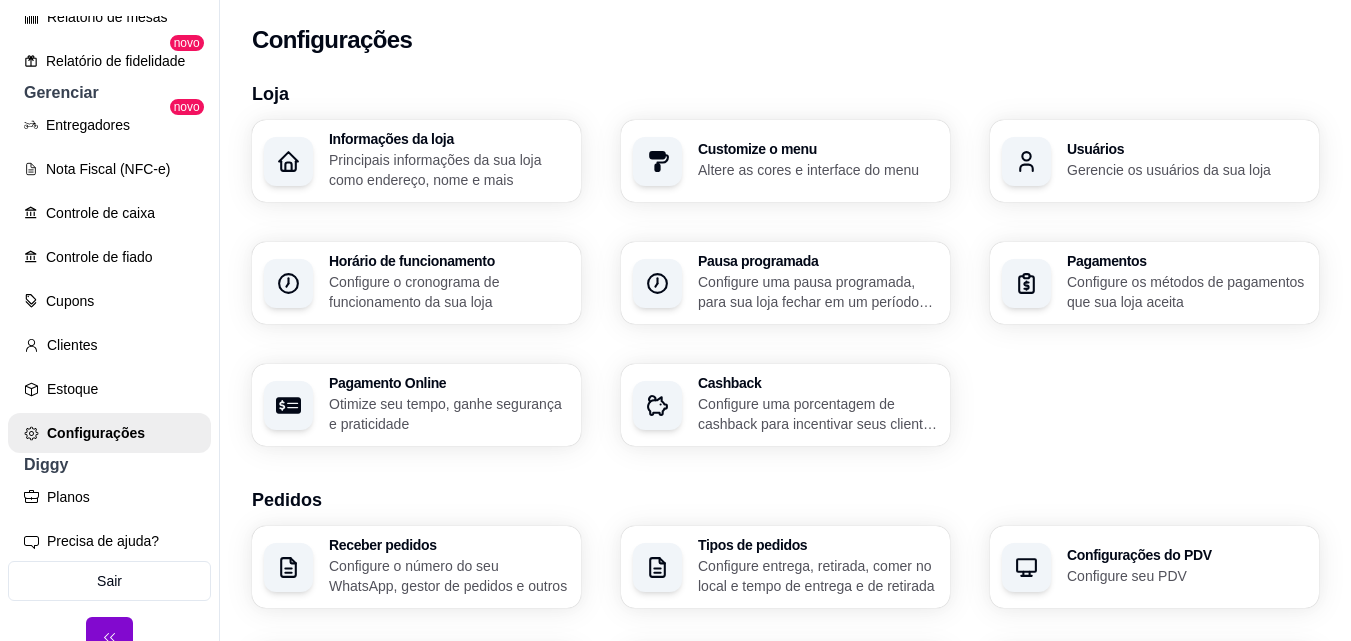click on "Customize o menu Altere as cores e interface do menu" at bounding box center [785, 161] 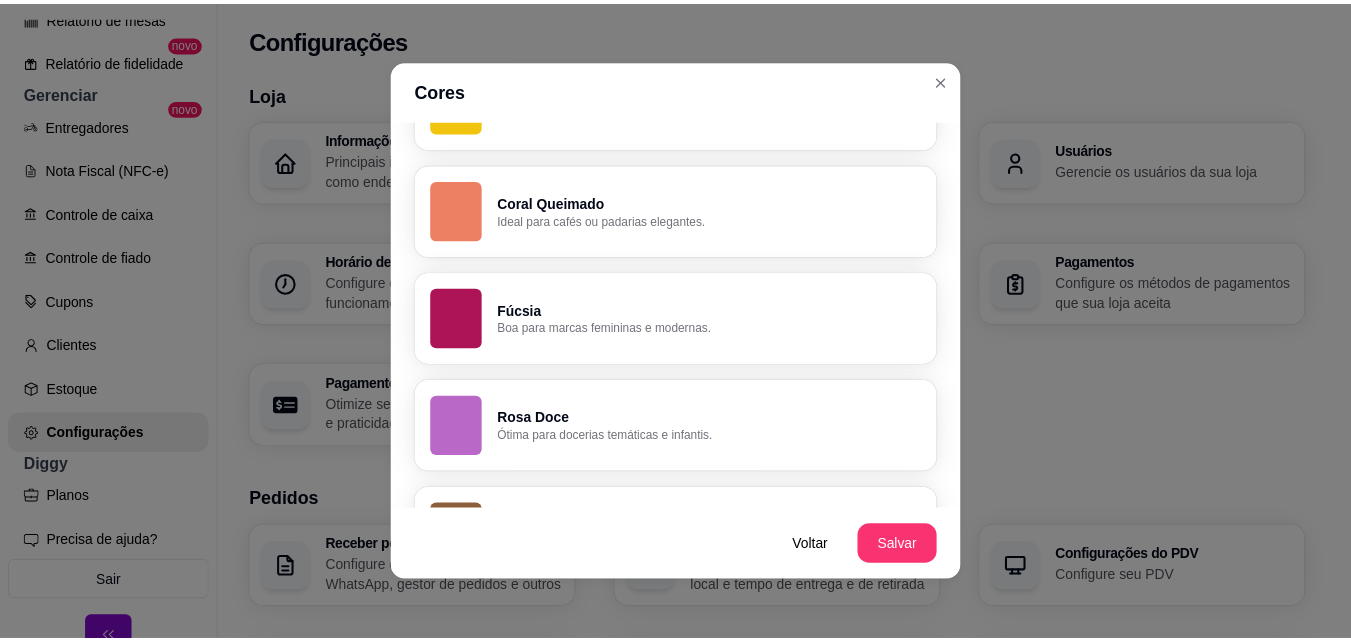 scroll, scrollTop: 1519, scrollLeft: 0, axis: vertical 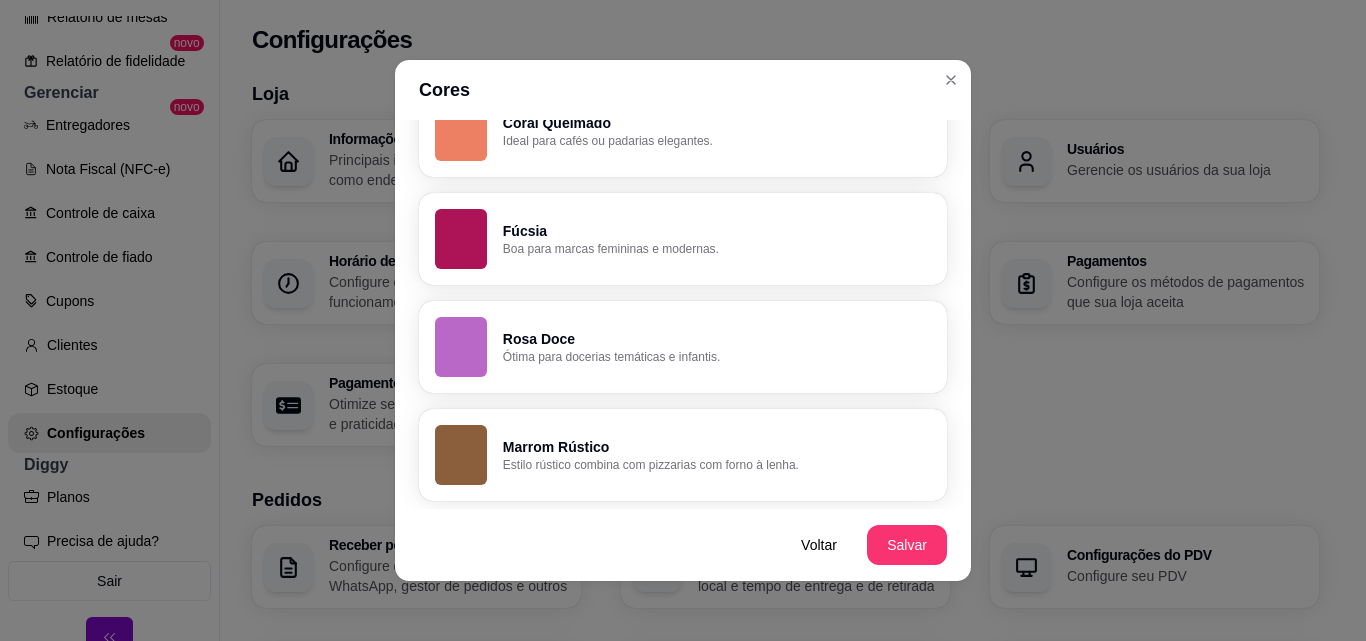 click on "Voltar Salvar" at bounding box center [683, 545] 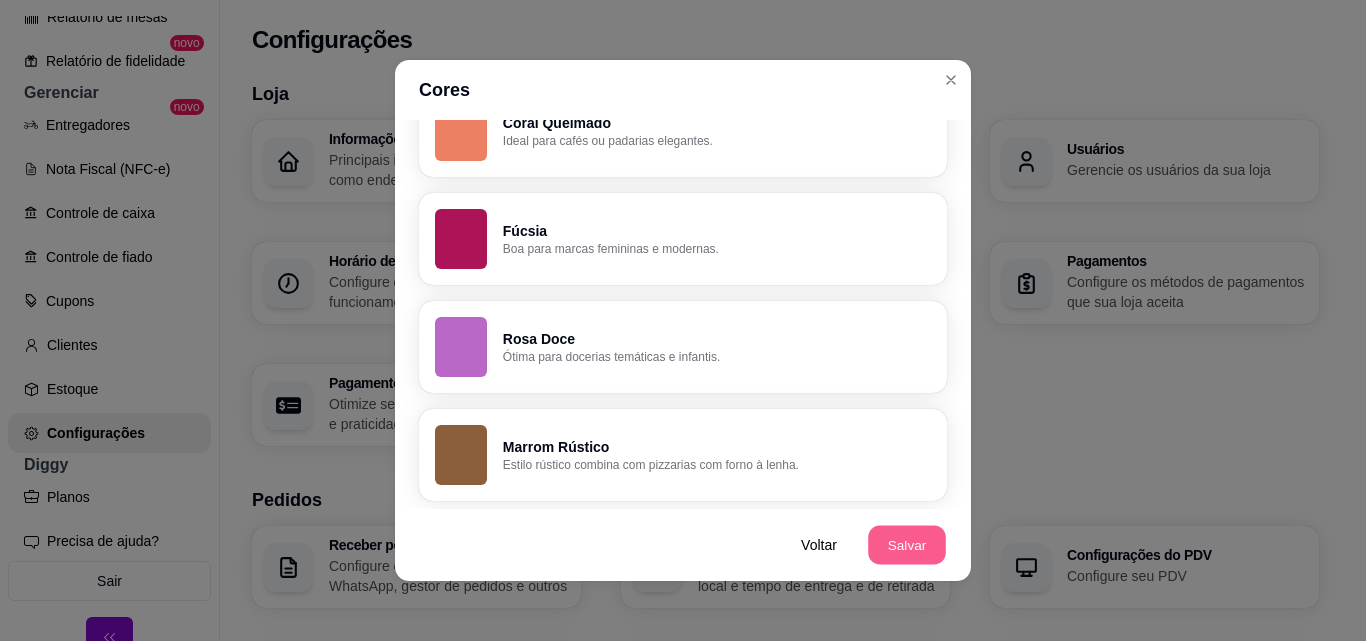 click on "Salvar" at bounding box center [907, 545] 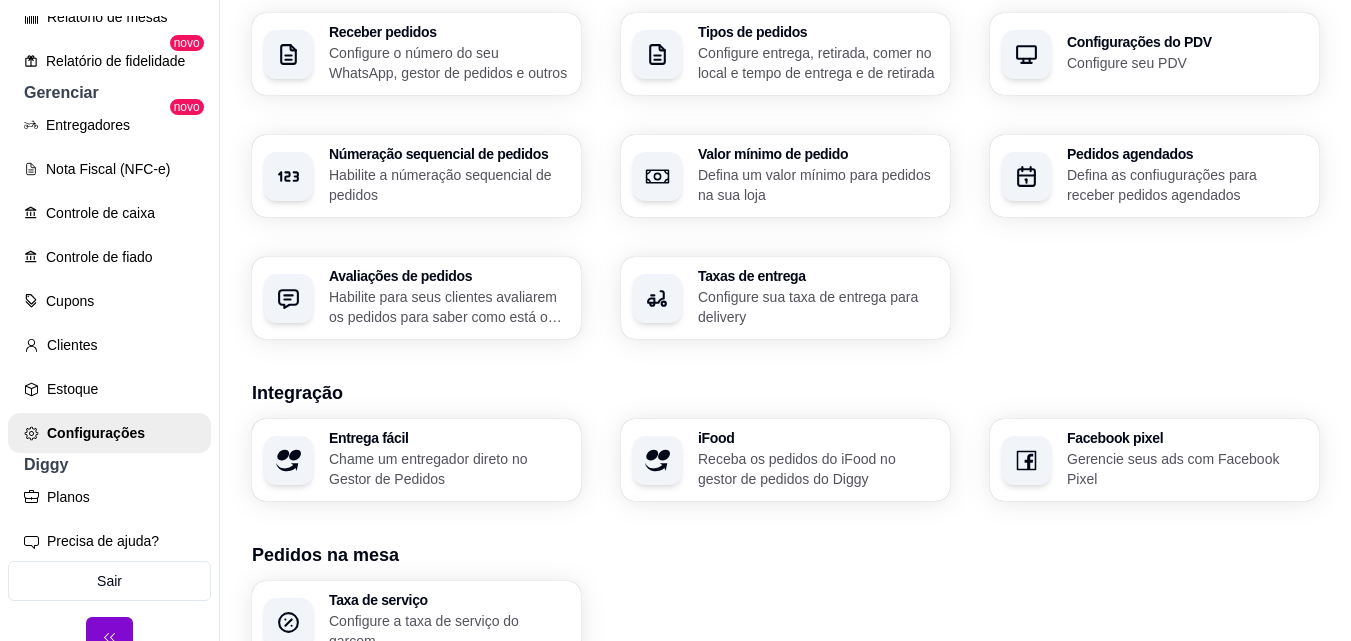 scroll, scrollTop: 522, scrollLeft: 0, axis: vertical 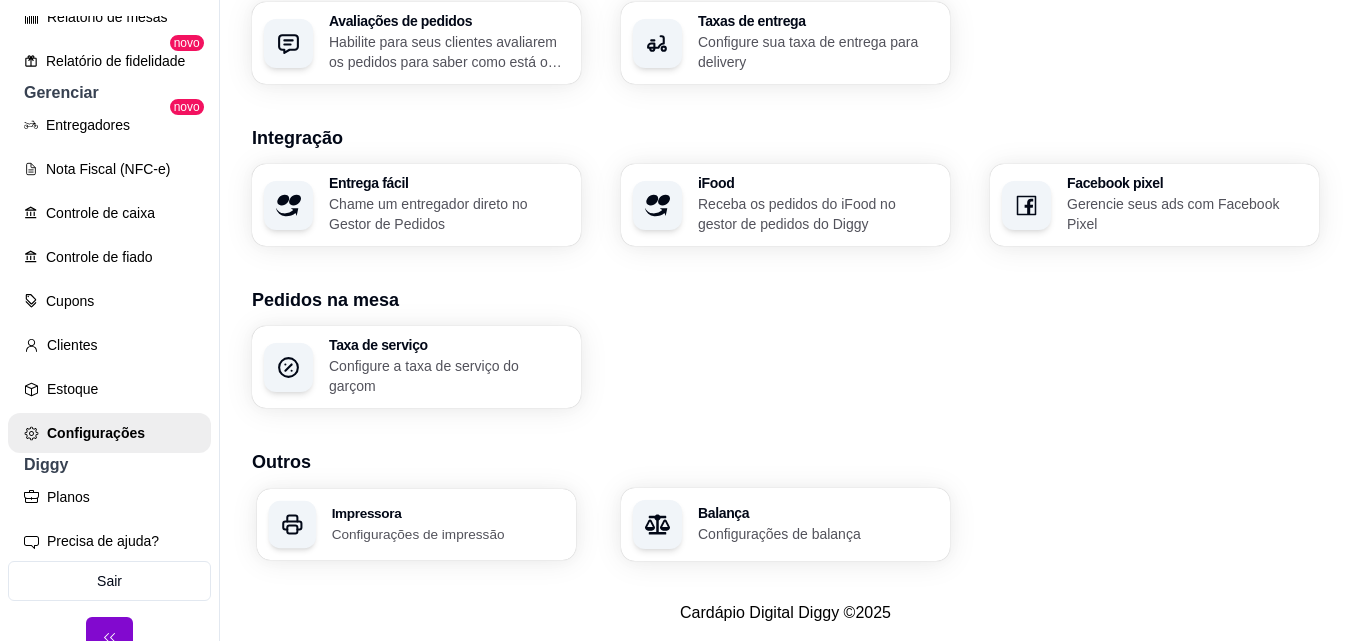 click on "Impressora Configurações de impressão" at bounding box center [416, 524] 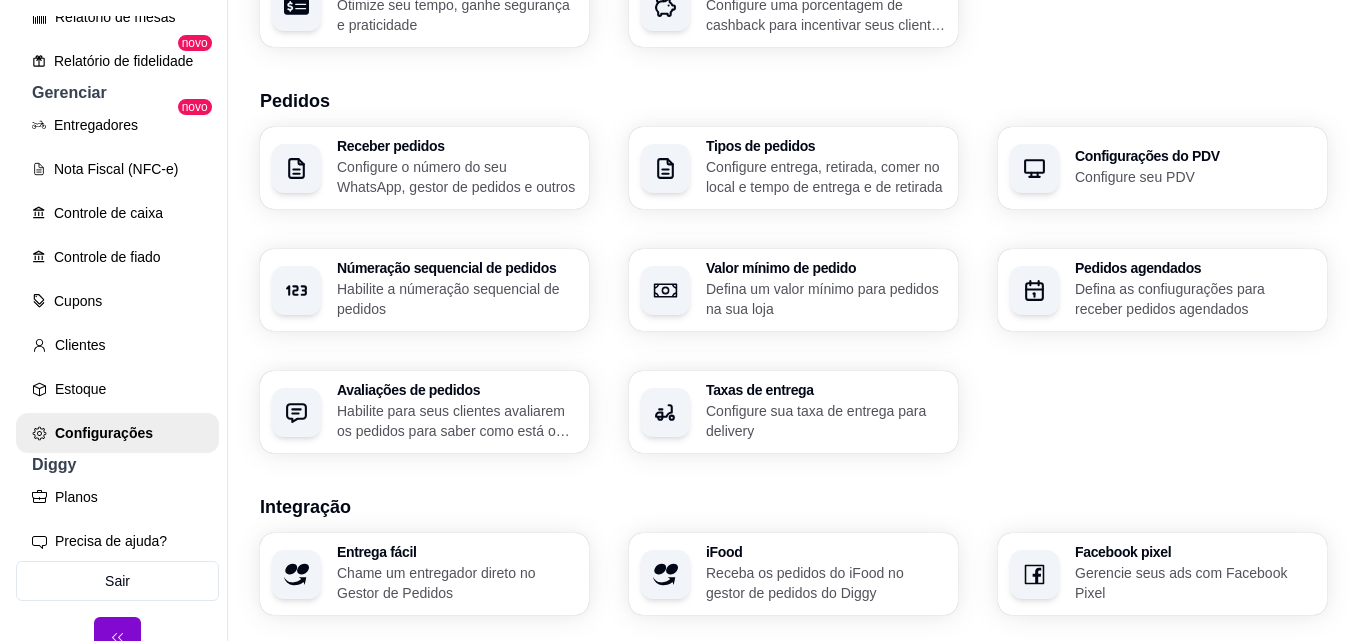 scroll, scrollTop: 366, scrollLeft: 0, axis: vertical 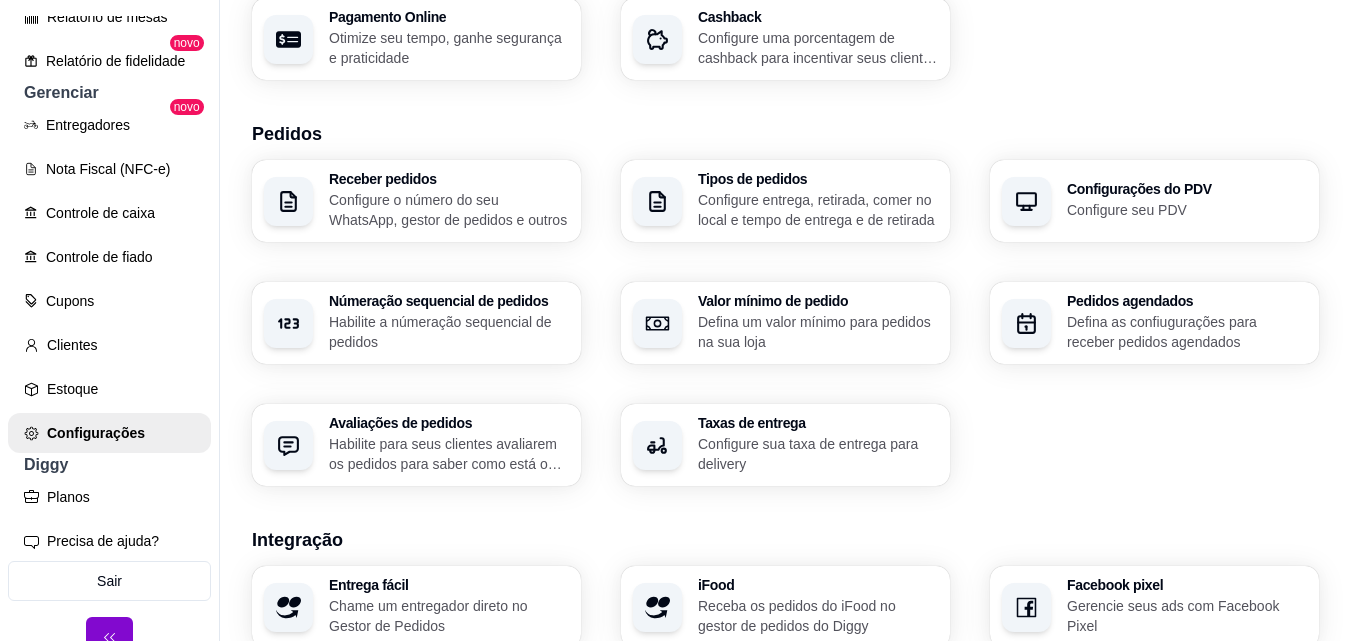 click on "Defina as confiugurações para receber pedidos agendados" at bounding box center [1187, 332] 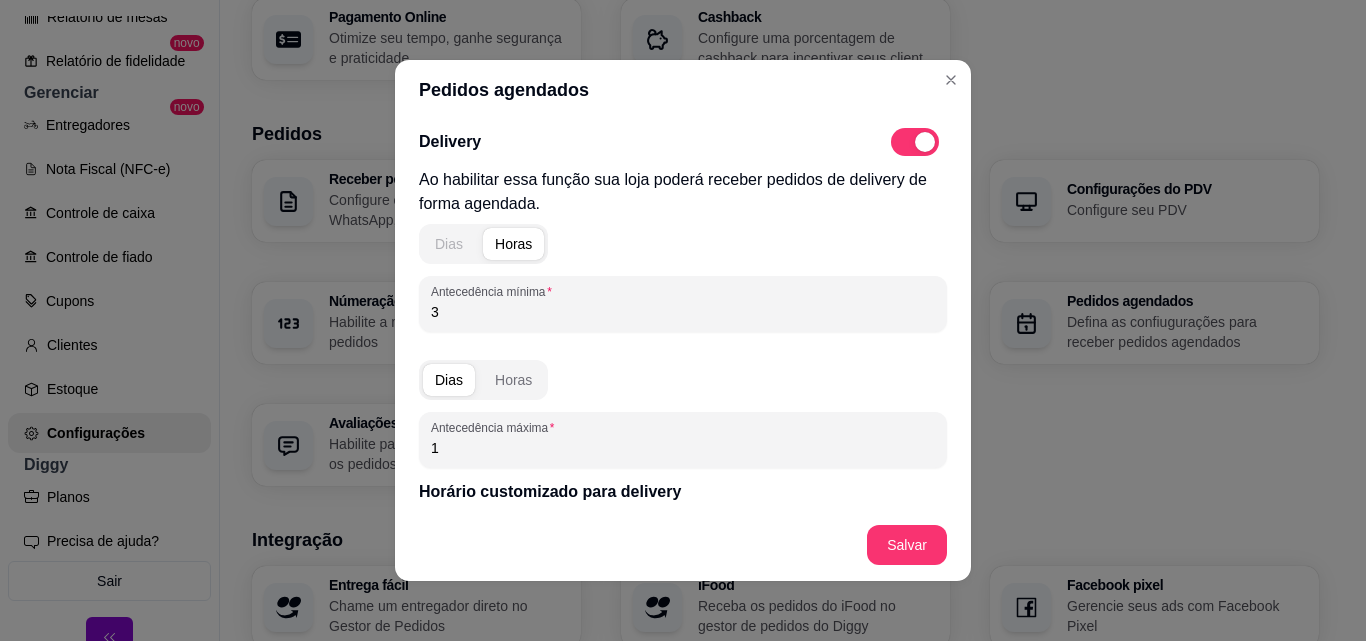 click on "Dias" at bounding box center [449, 244] 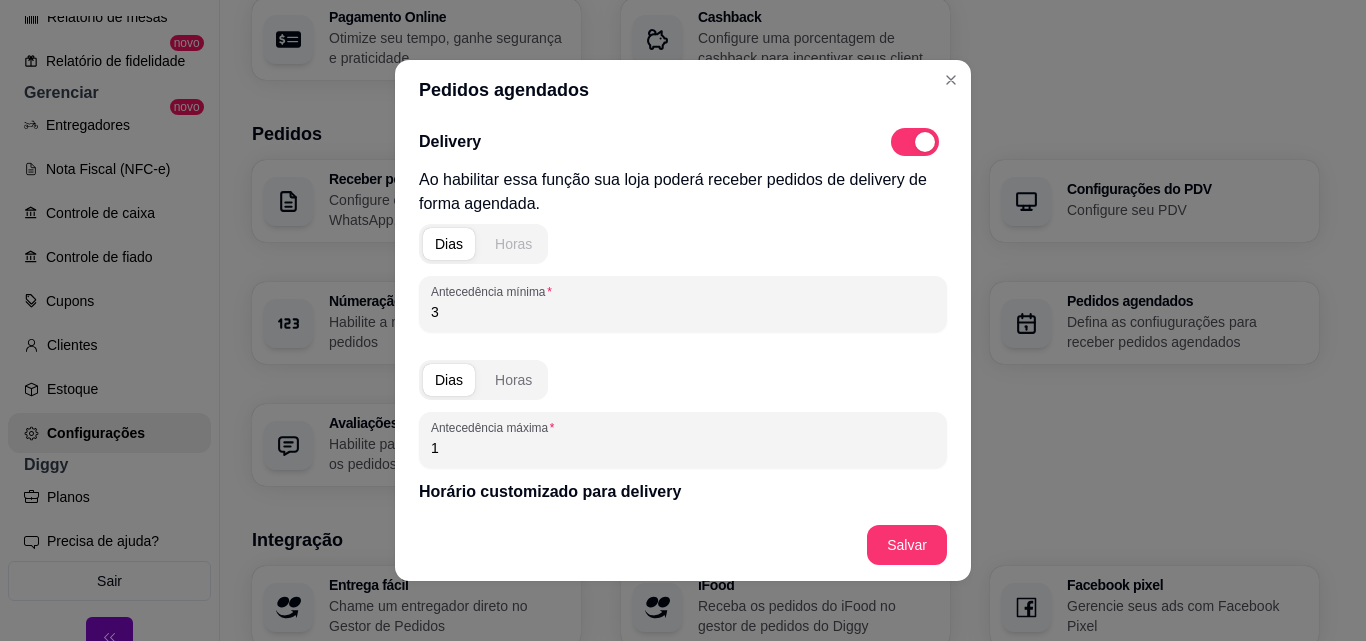 click on "Horas" at bounding box center [513, 244] 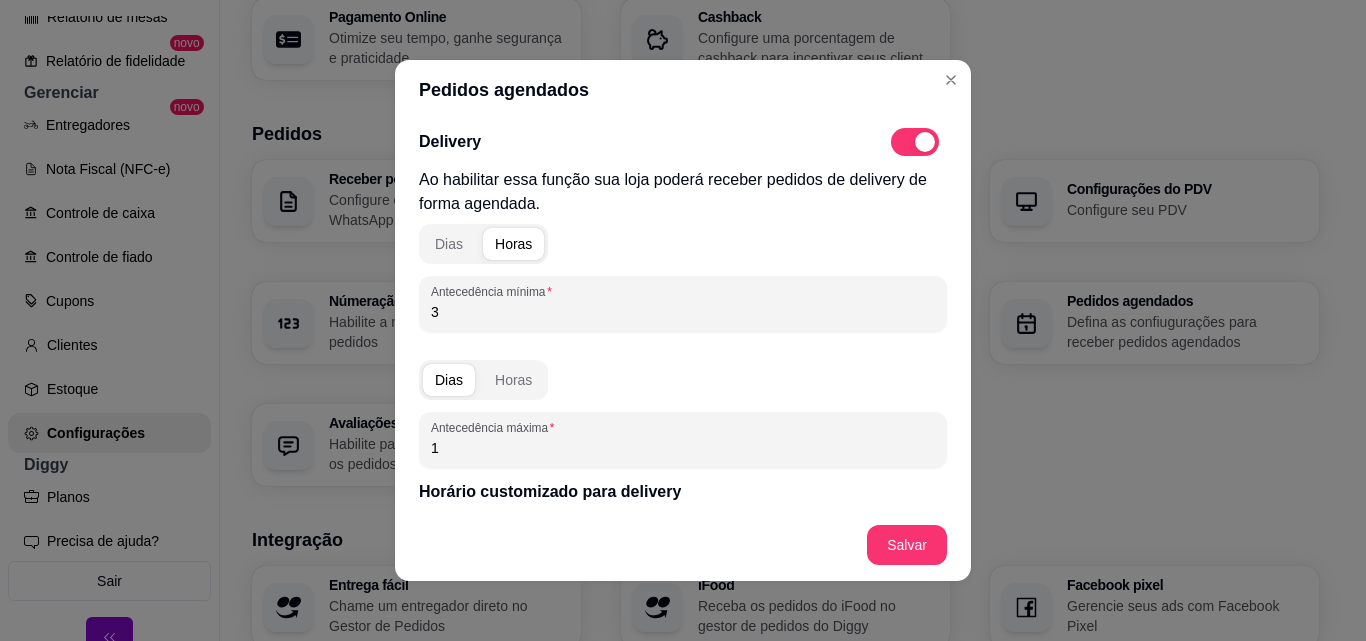 click on "3" at bounding box center (683, 312) 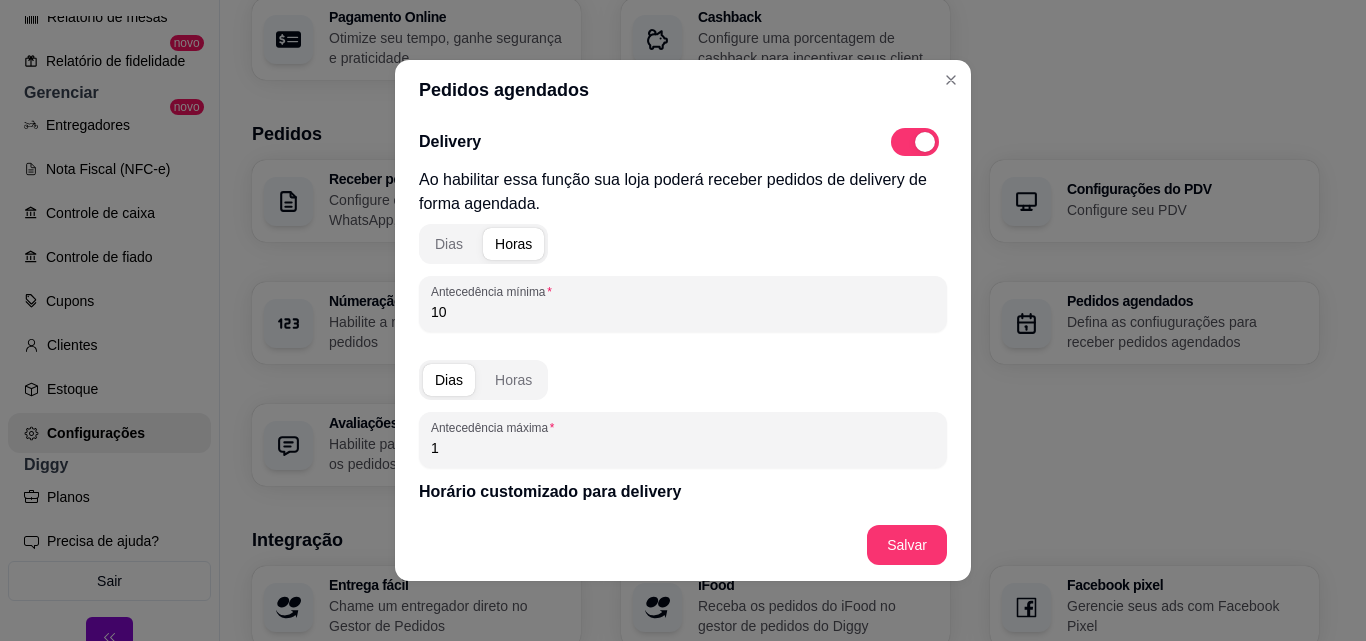 type on "1" 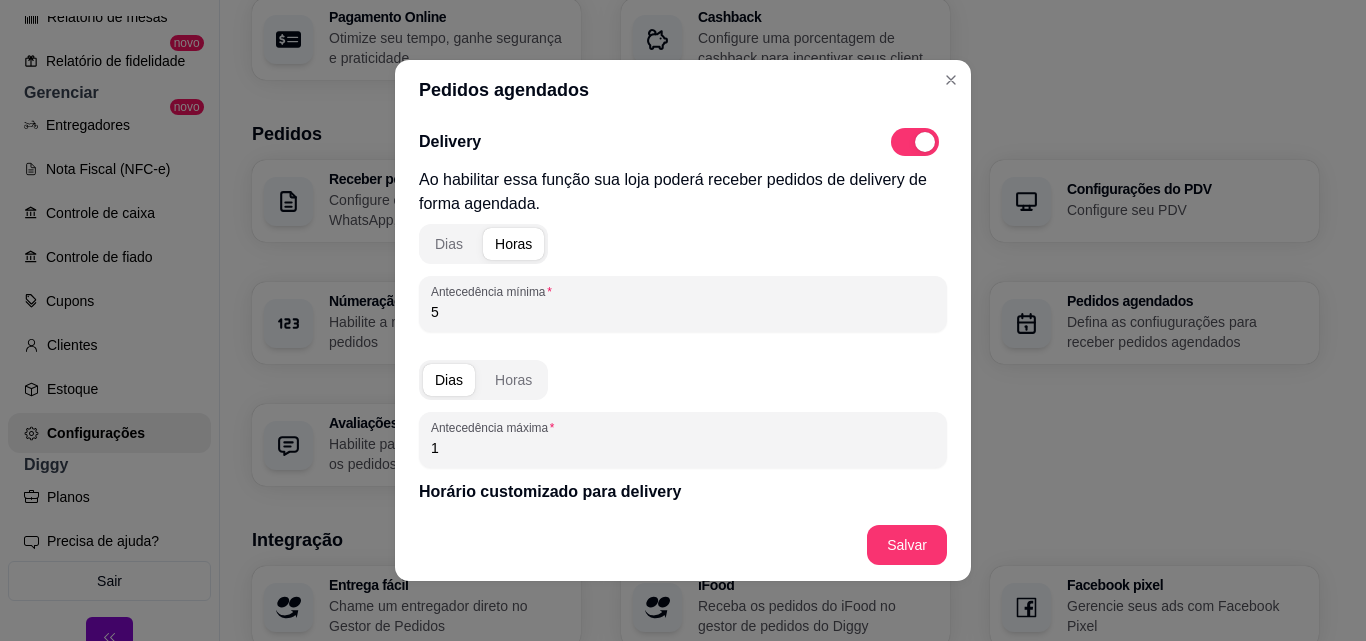 type on "5" 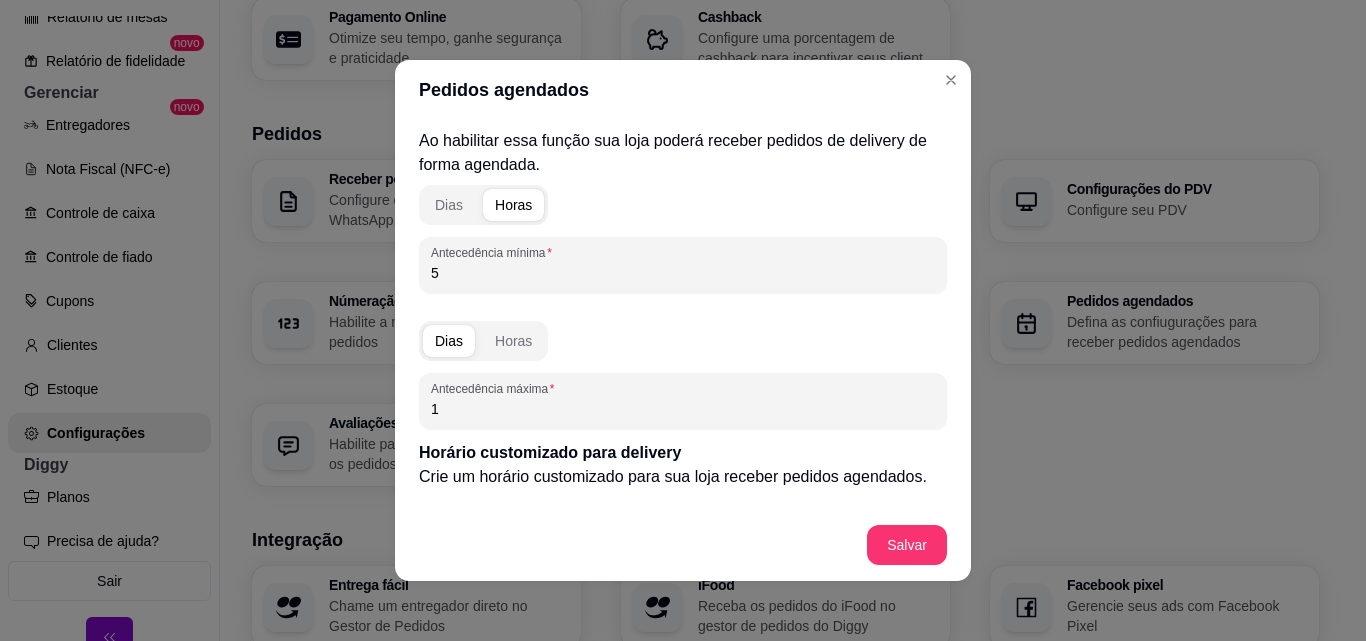 scroll, scrollTop: 0, scrollLeft: 0, axis: both 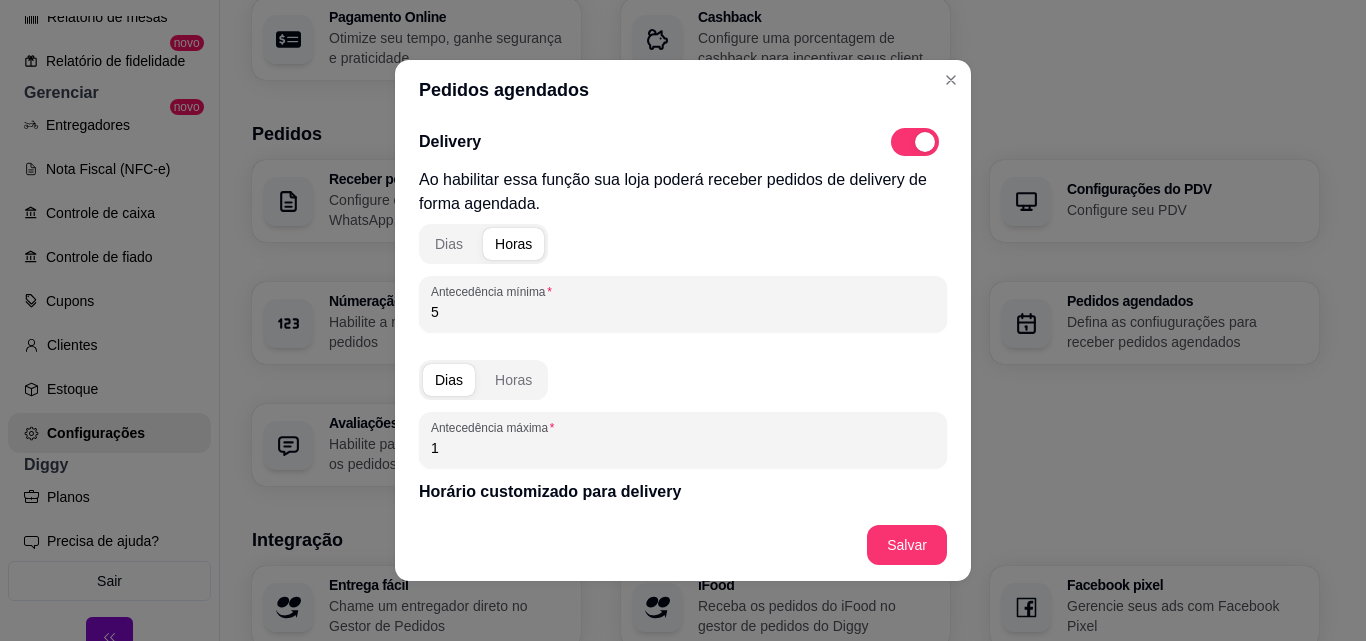 click on "5" at bounding box center [683, 312] 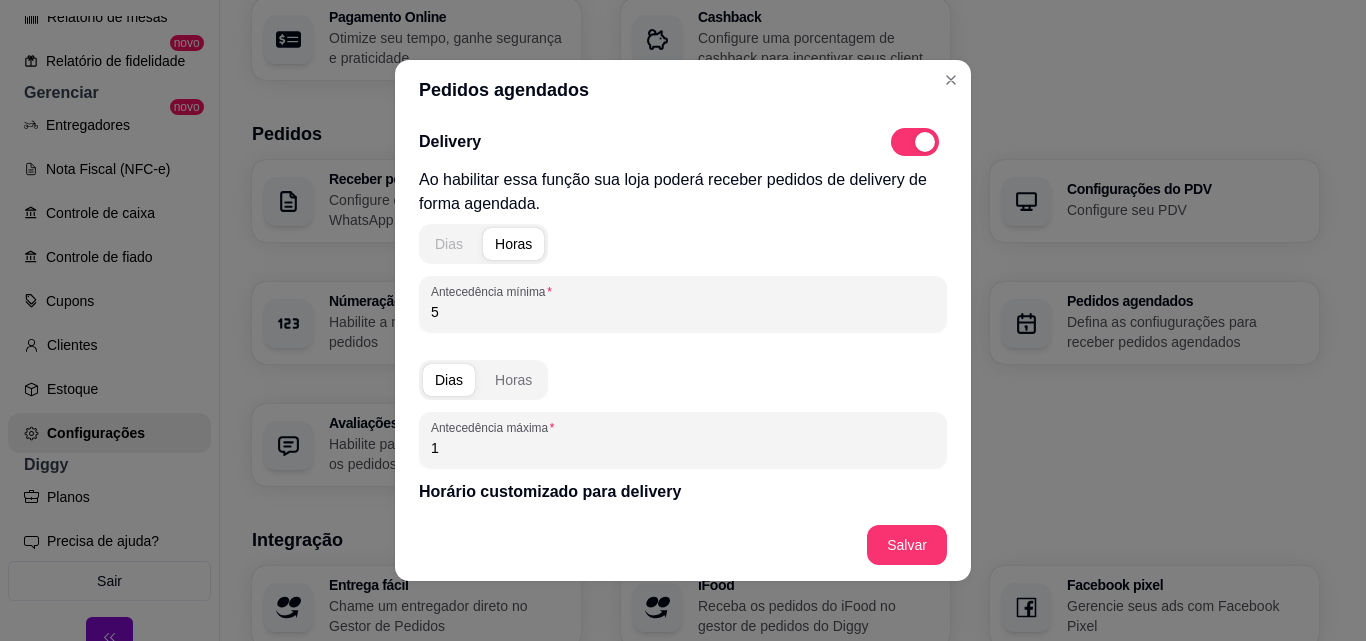 click on "Dias" at bounding box center (449, 244) 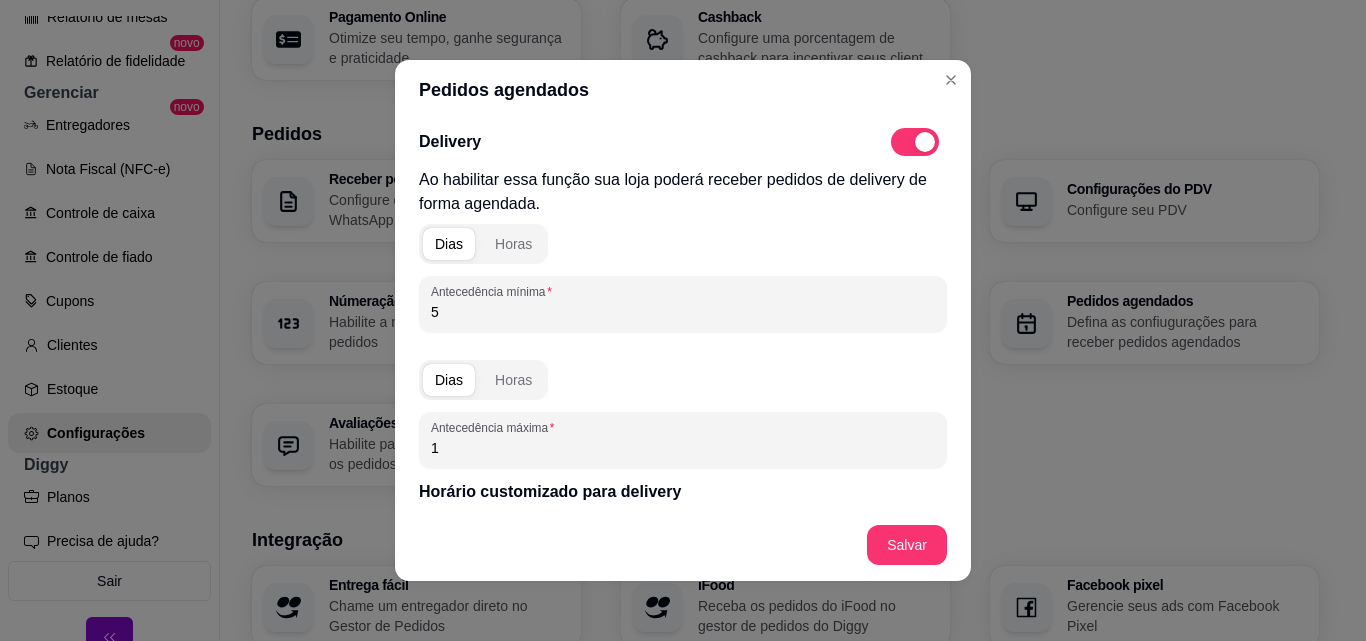 click on "5" at bounding box center [683, 312] 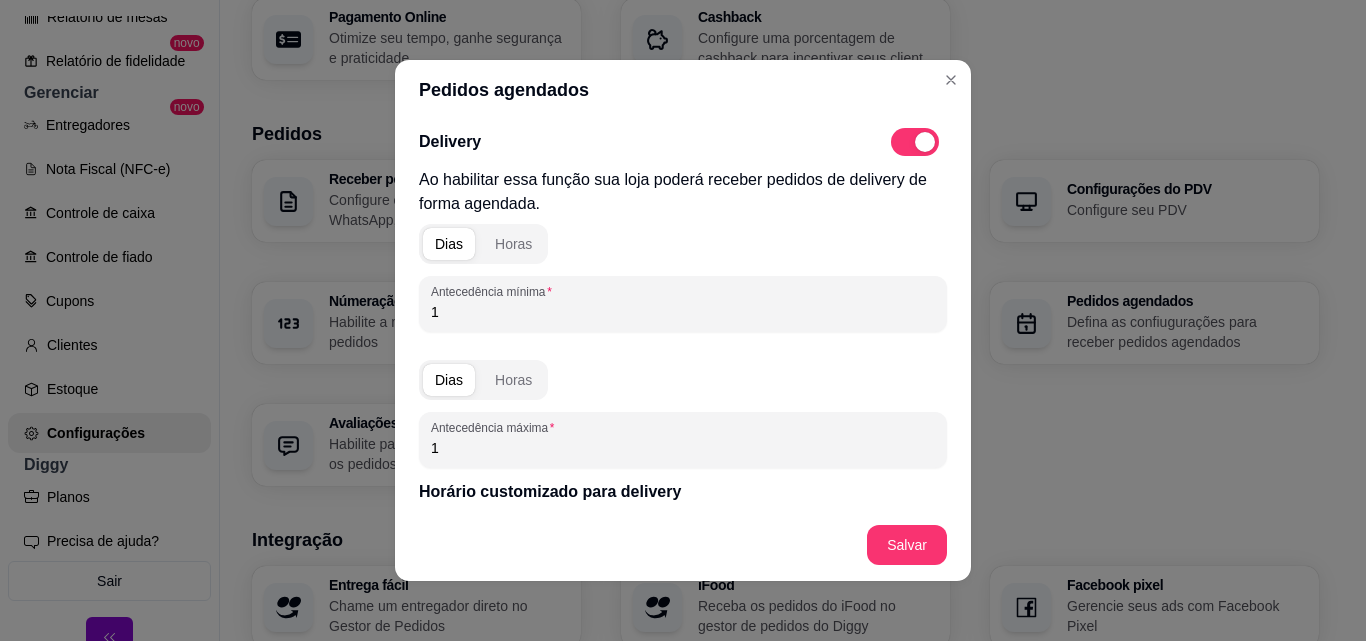 type on "1" 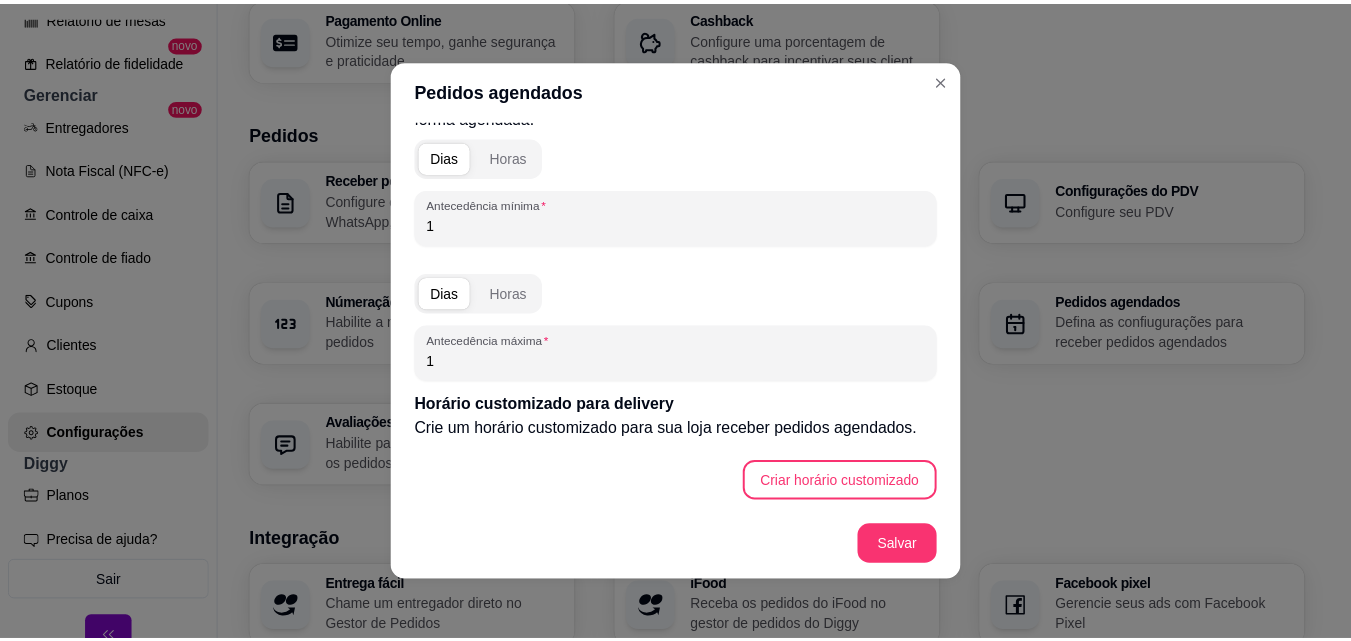 scroll, scrollTop: 104, scrollLeft: 0, axis: vertical 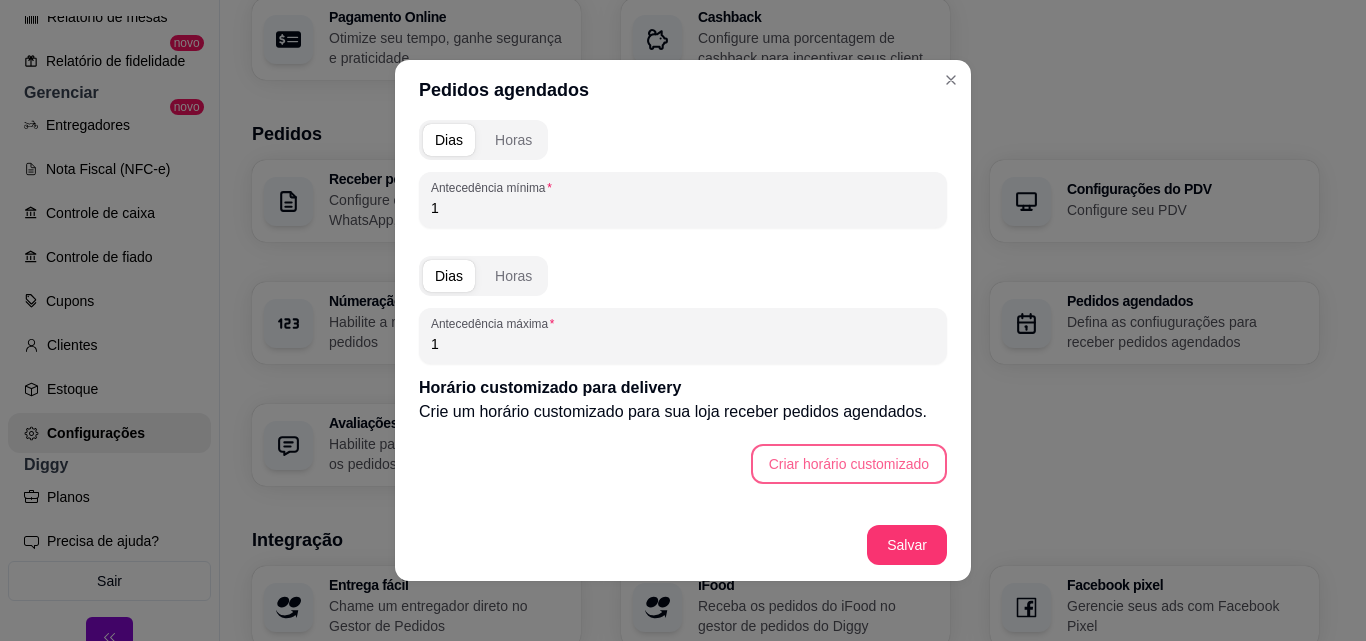 click on "Criar horário customizado" at bounding box center (849, 464) 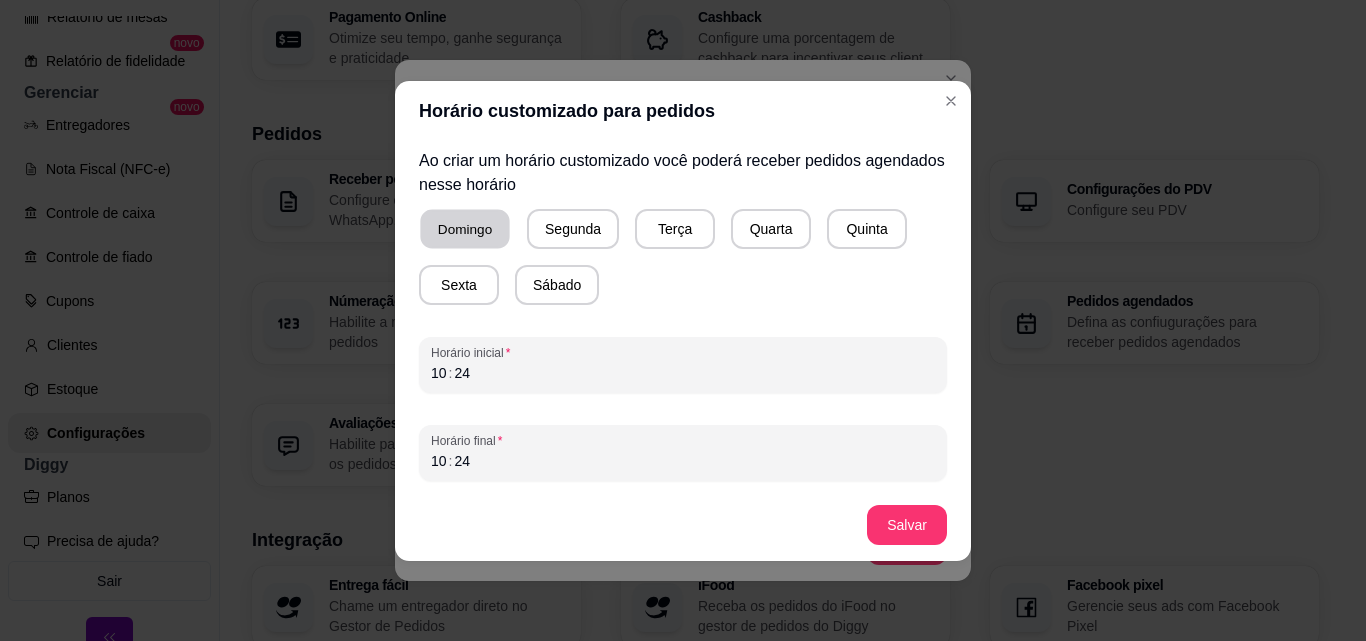 click on "Domingo" at bounding box center (464, 228) 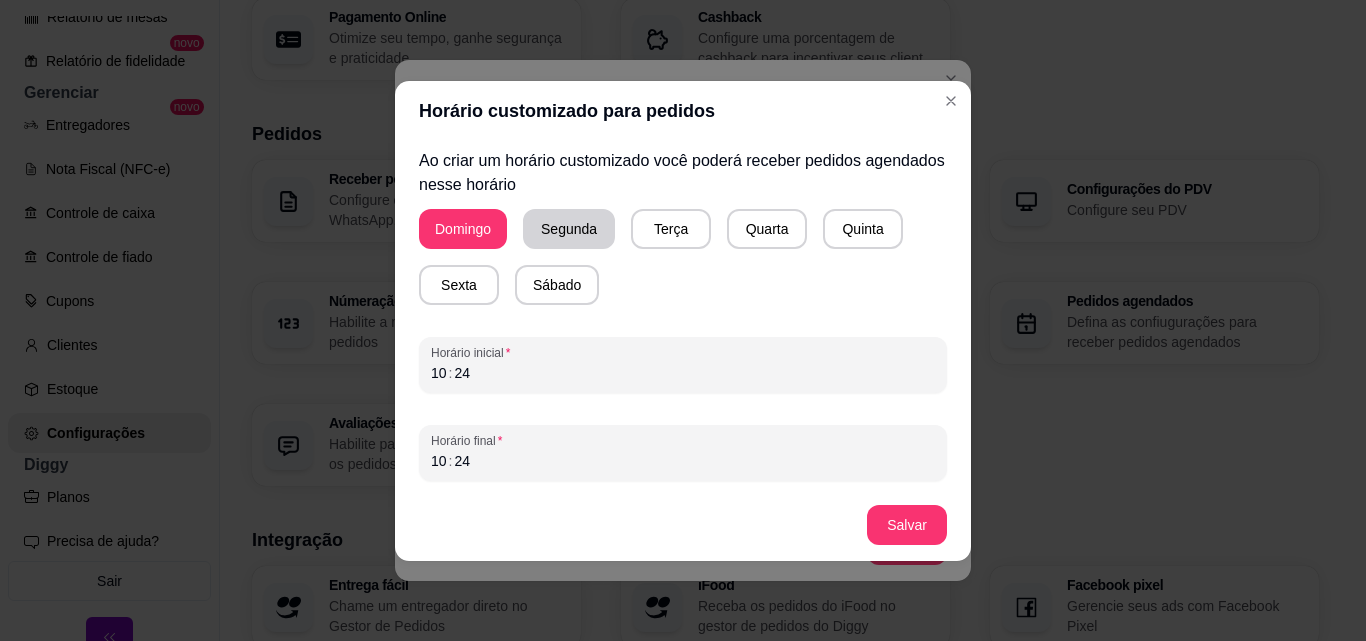 click on "Segunda" at bounding box center [569, 229] 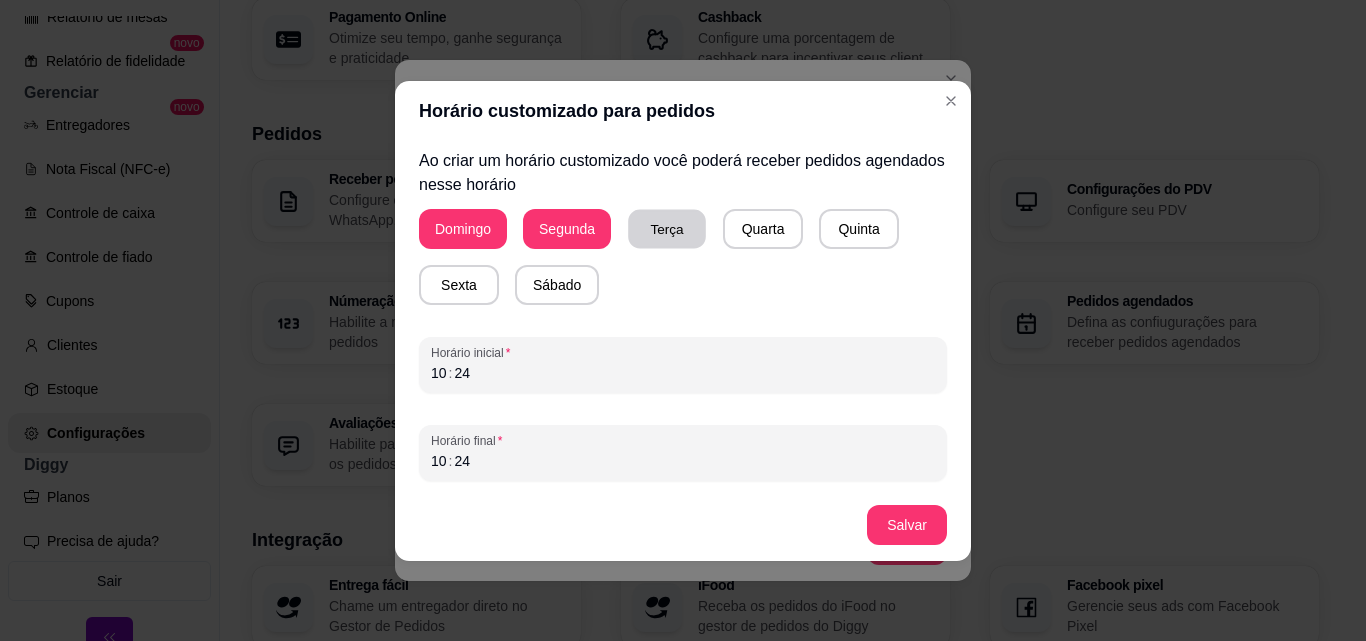 click on "Terça" at bounding box center [667, 228] 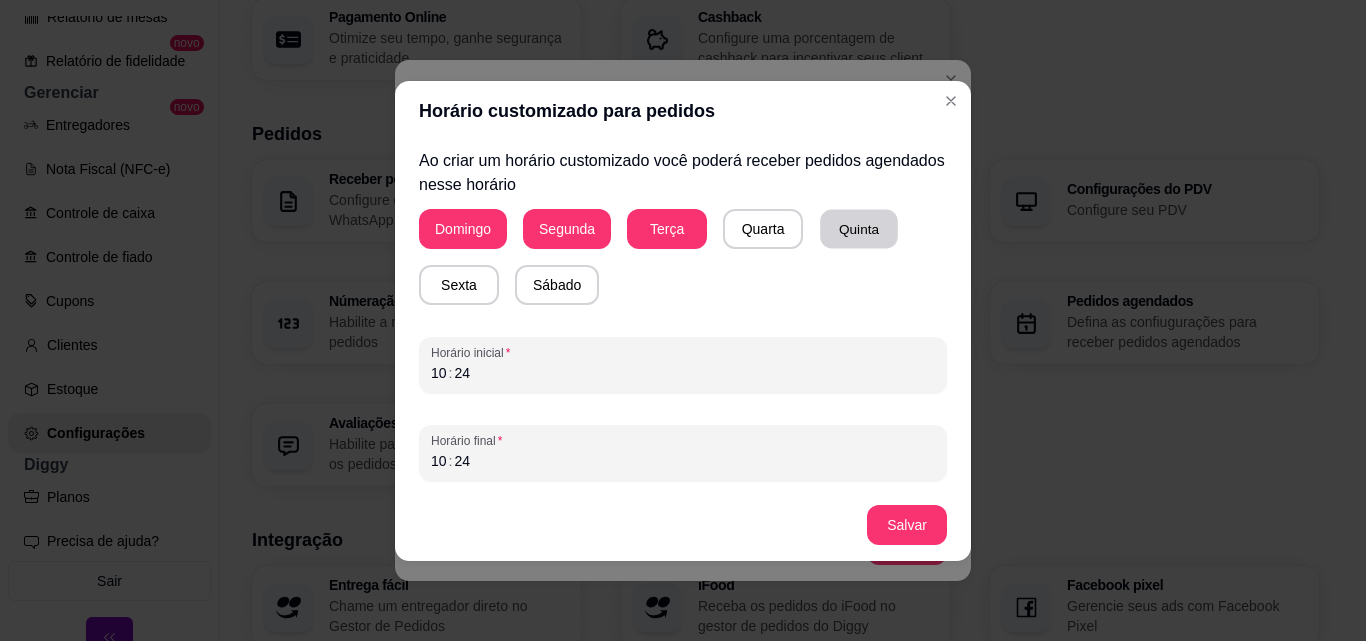 click on "Quinta" at bounding box center (859, 228) 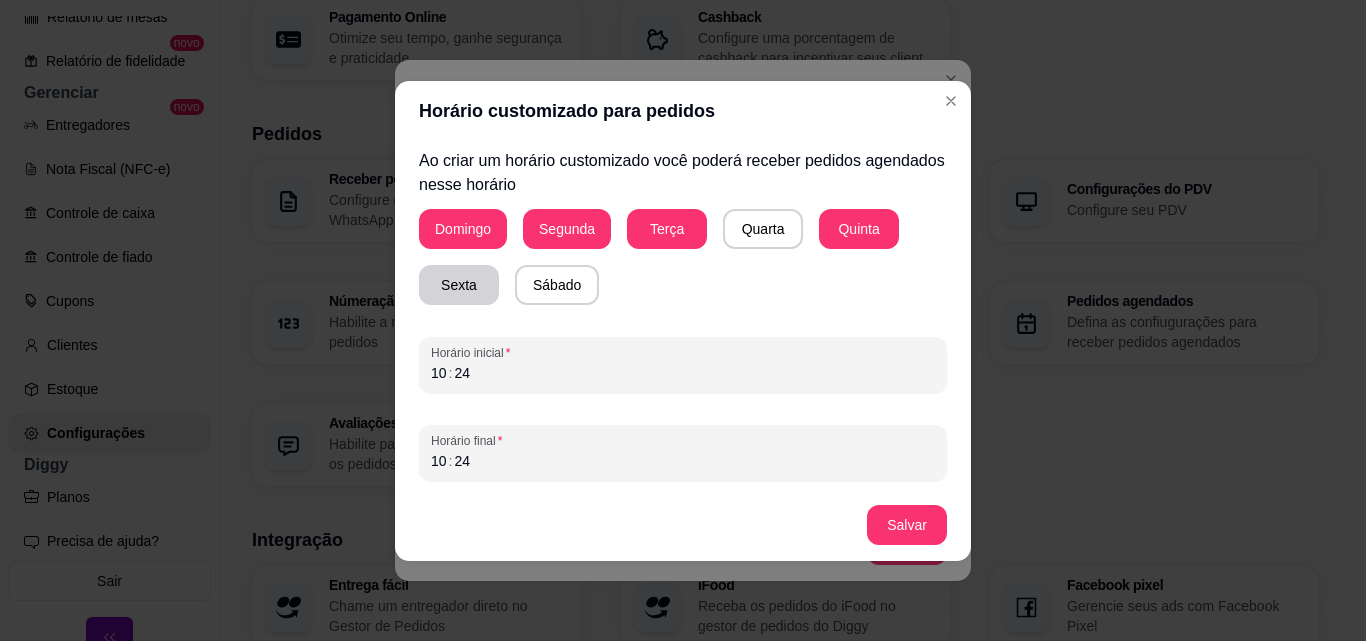 click on "Sexta" at bounding box center [459, 285] 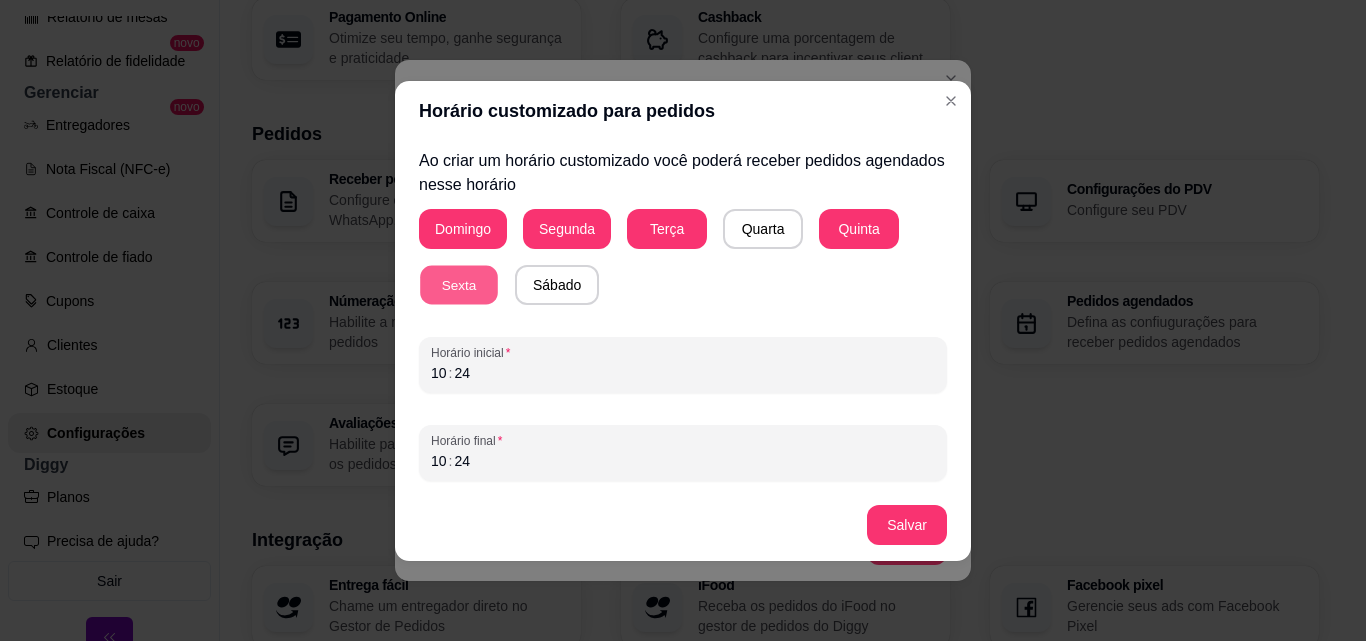 click on "Sexta" at bounding box center (459, 284) 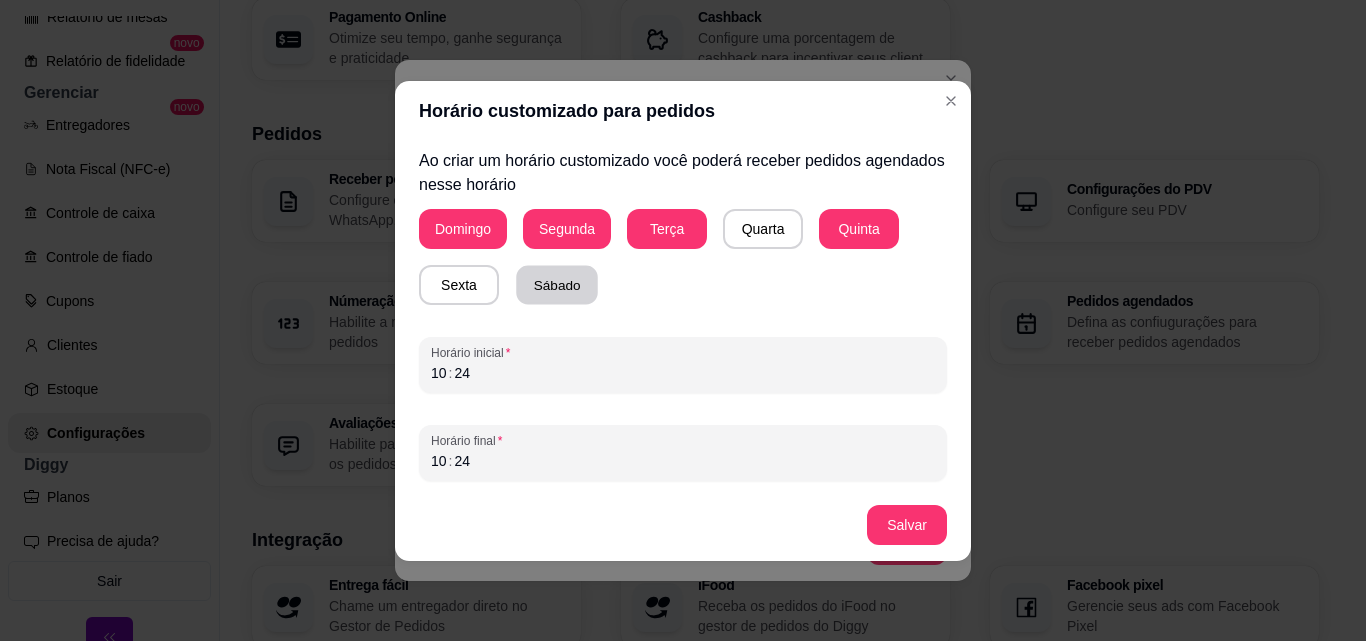 click on "Sábado" at bounding box center [557, 284] 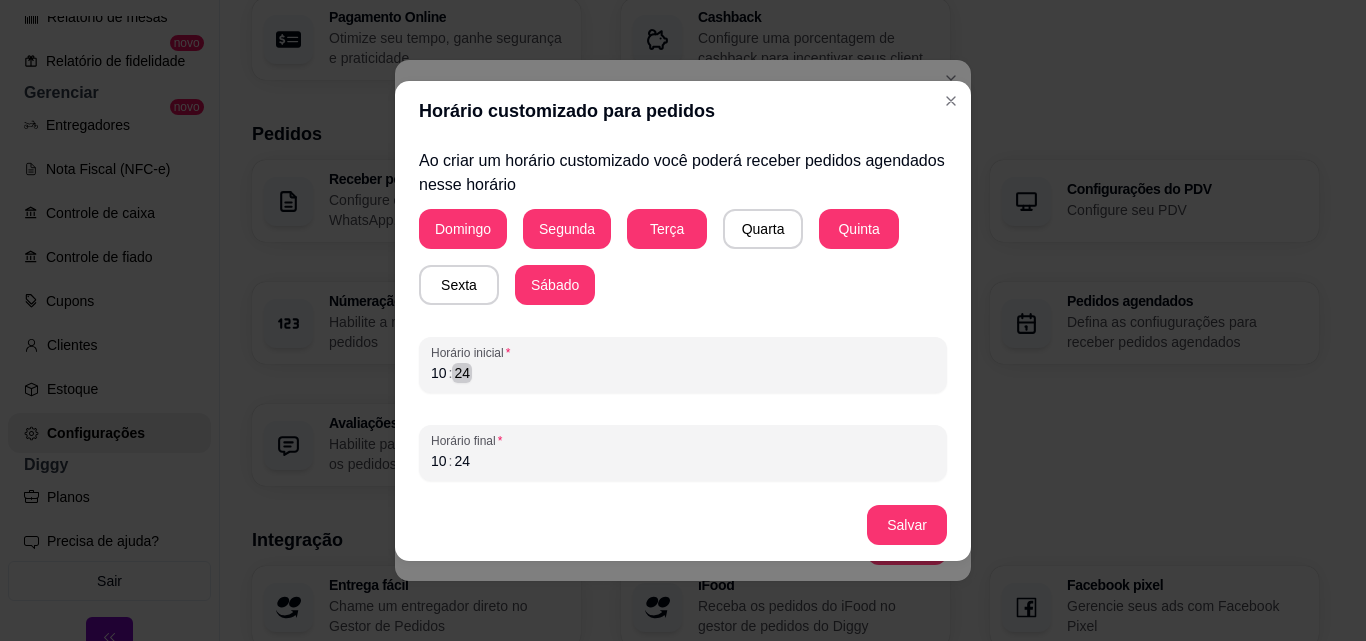 click on "[TIME]" at bounding box center (683, 373) 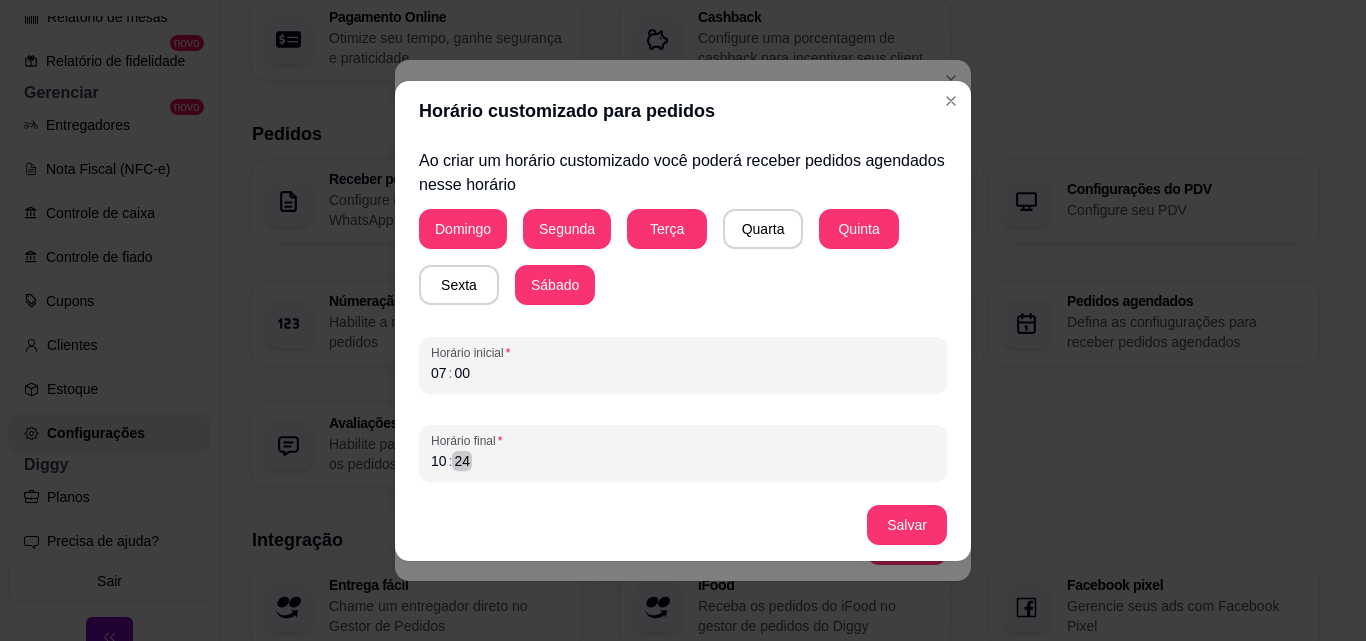 click on "[TIME]" at bounding box center (683, 461) 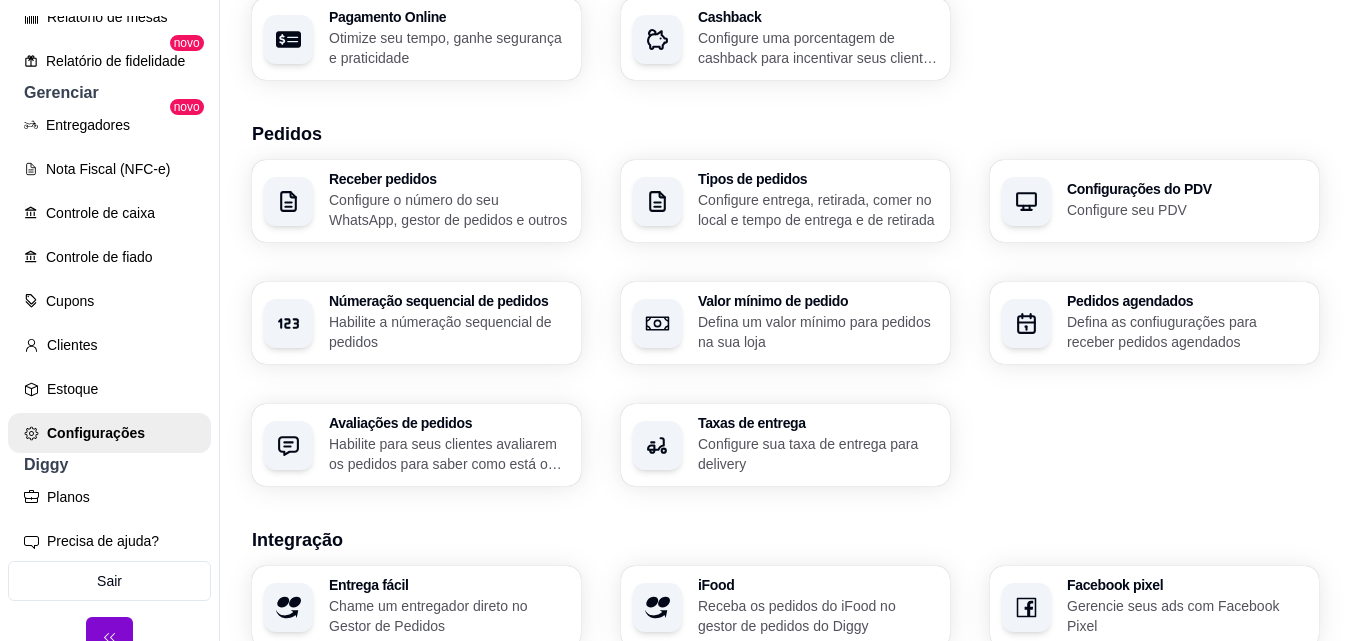 click on "Defina as confiugurações para receber pedidos agendados" at bounding box center (1187, 332) 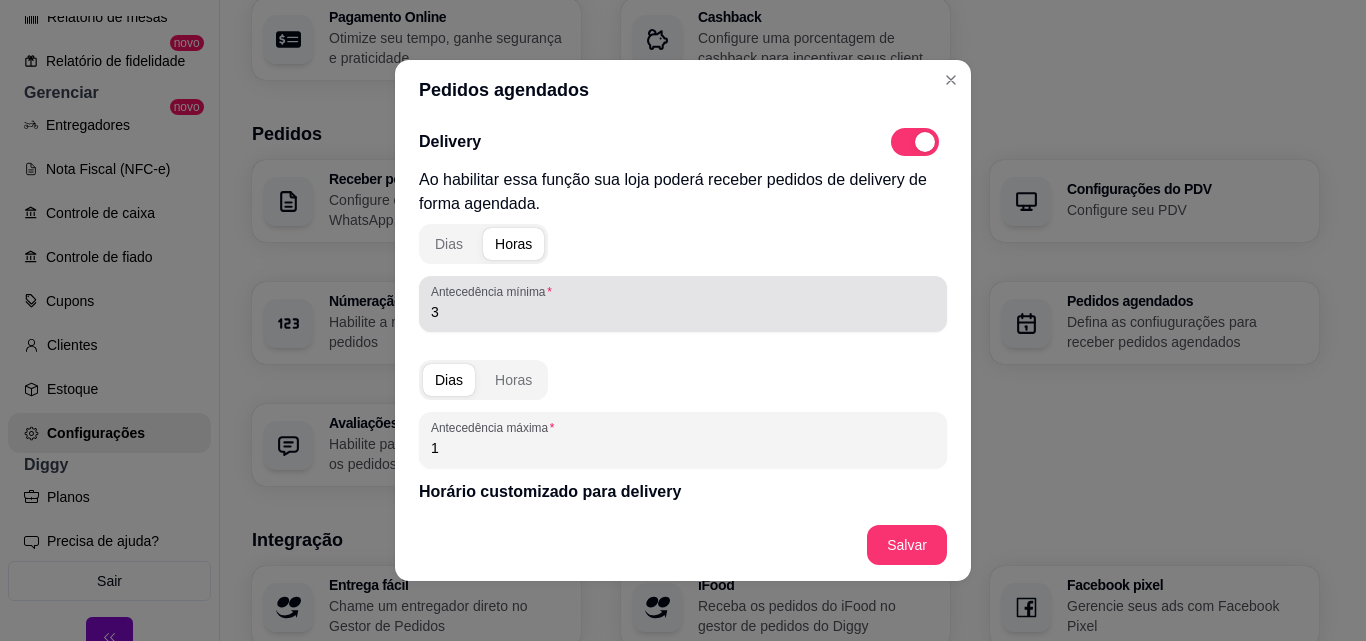 click on "3" at bounding box center (683, 312) 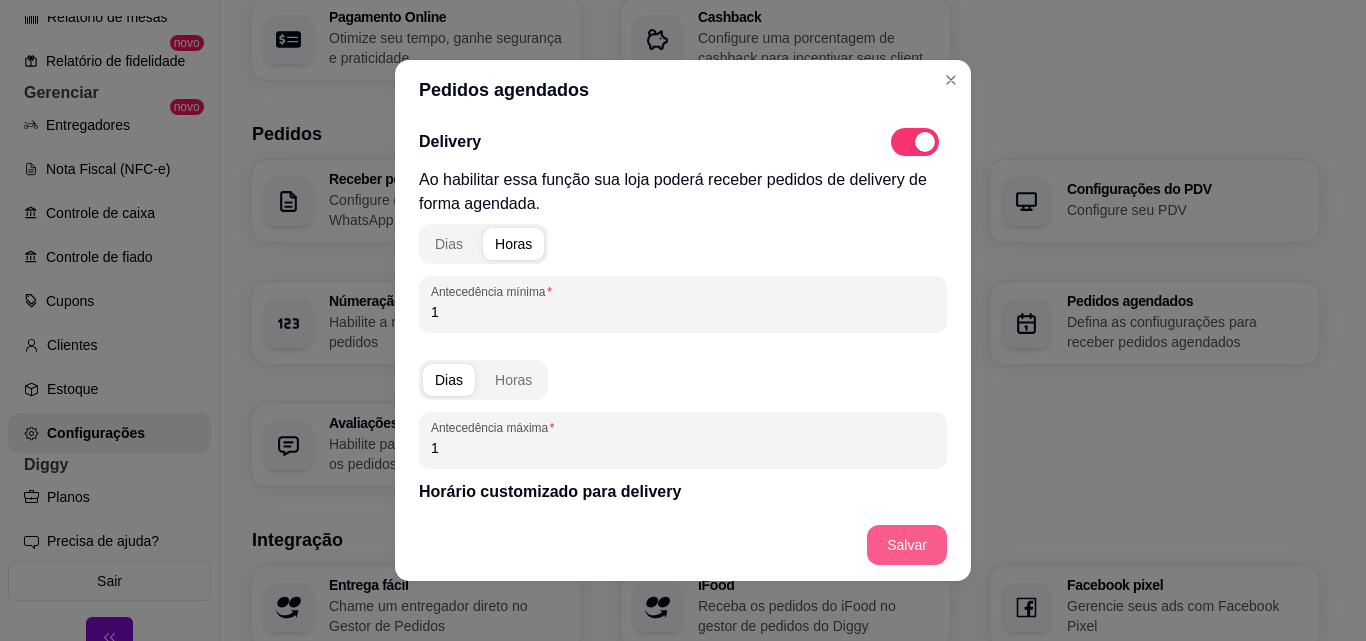 type on "1" 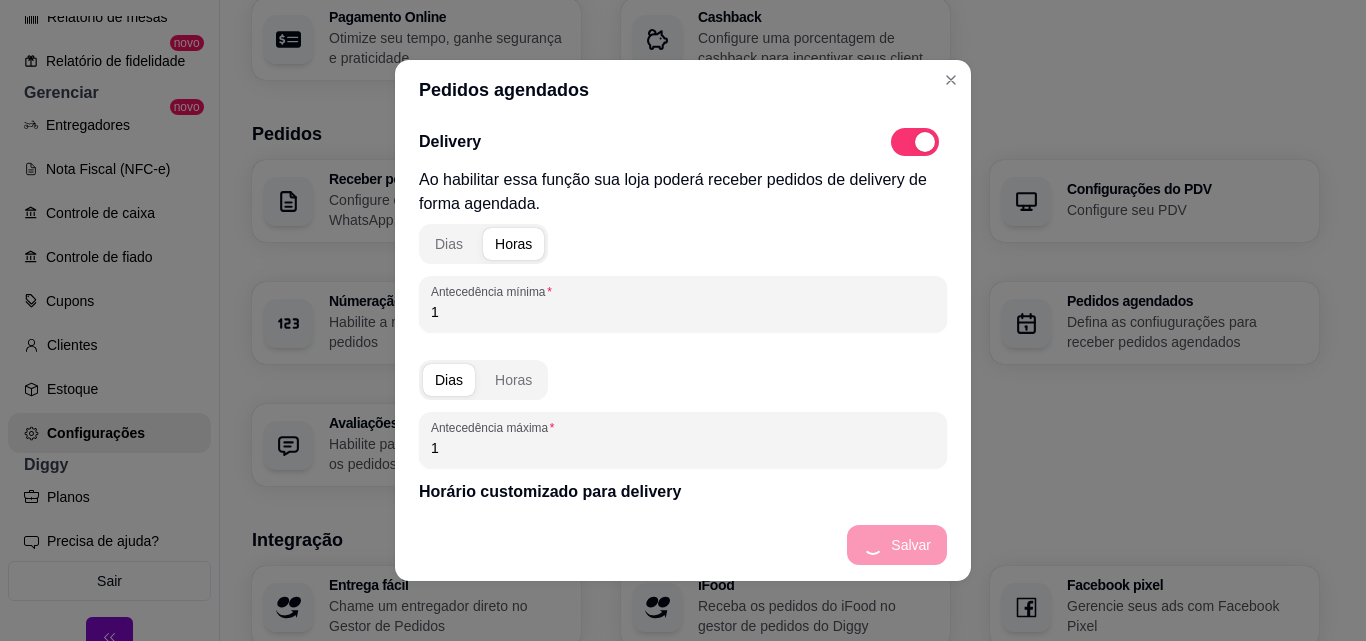 click on "Salvar" at bounding box center (683, 545) 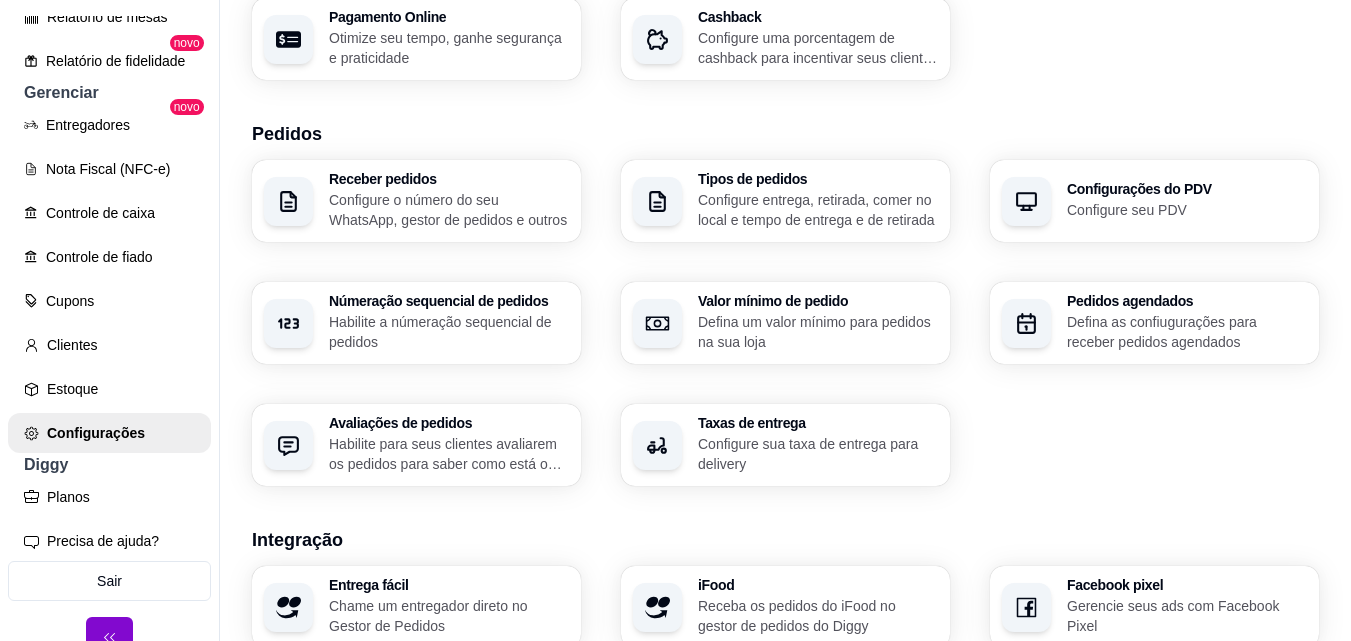 click on "Gerenciar" at bounding box center (109, 93) 